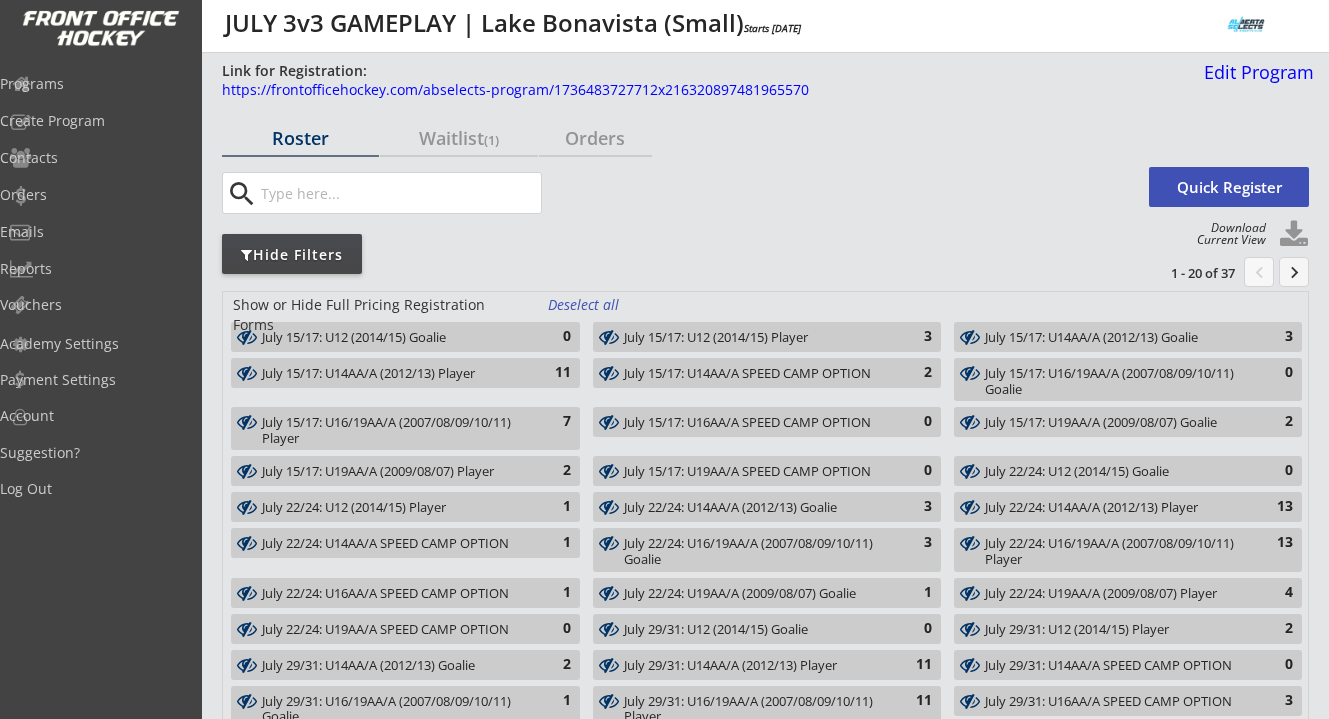 scroll, scrollTop: 96, scrollLeft: 0, axis: vertical 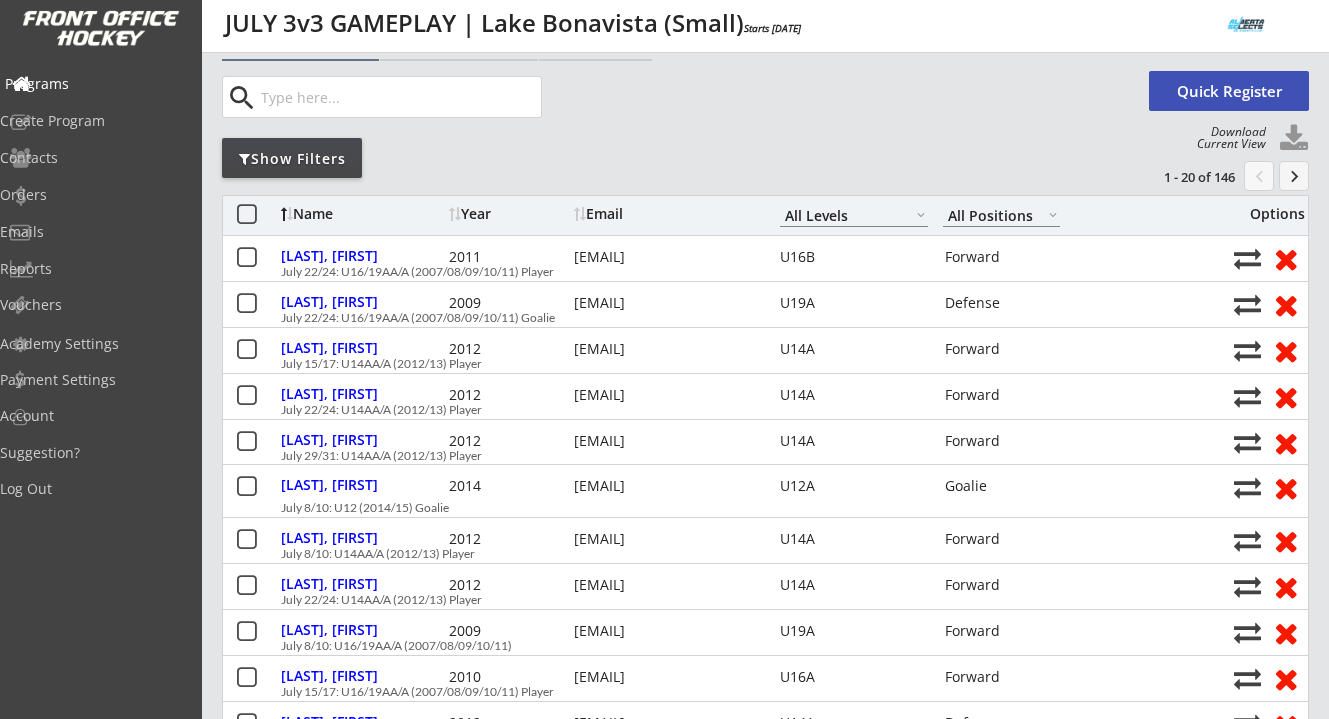 click on "Programs" at bounding box center [95, 84] 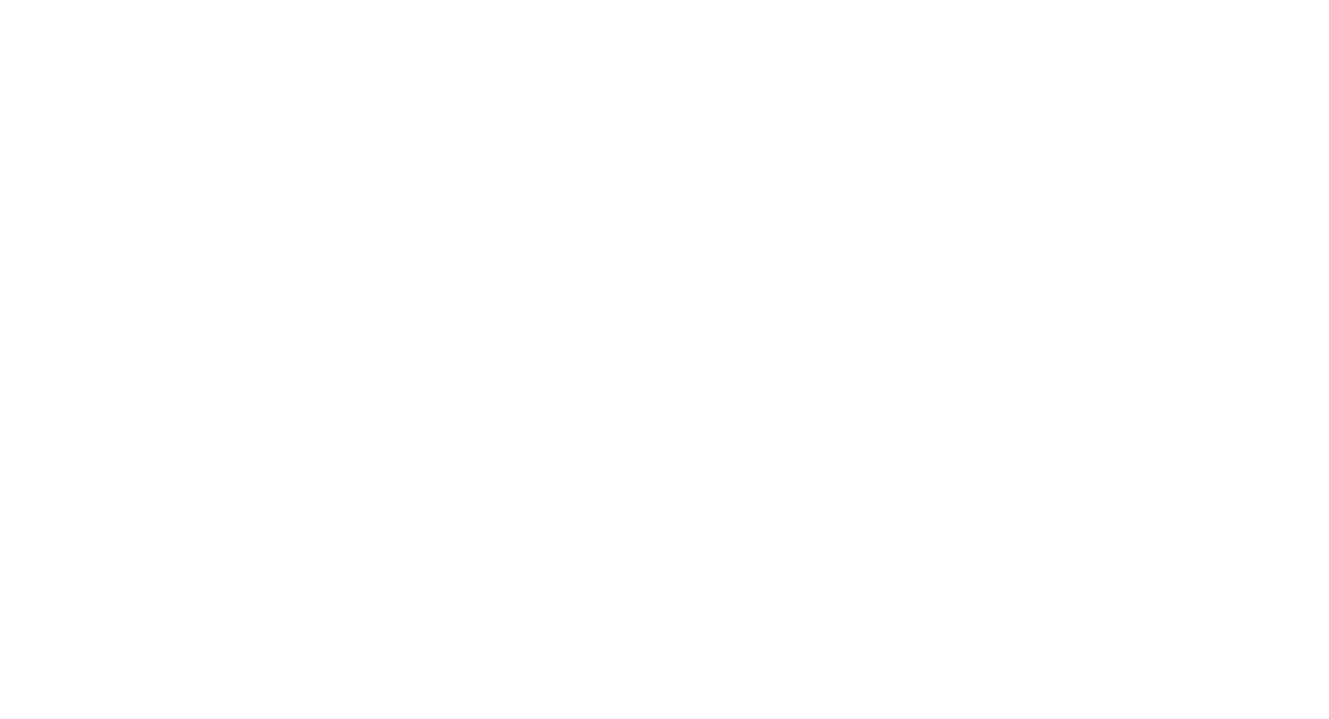 scroll, scrollTop: 0, scrollLeft: 0, axis: both 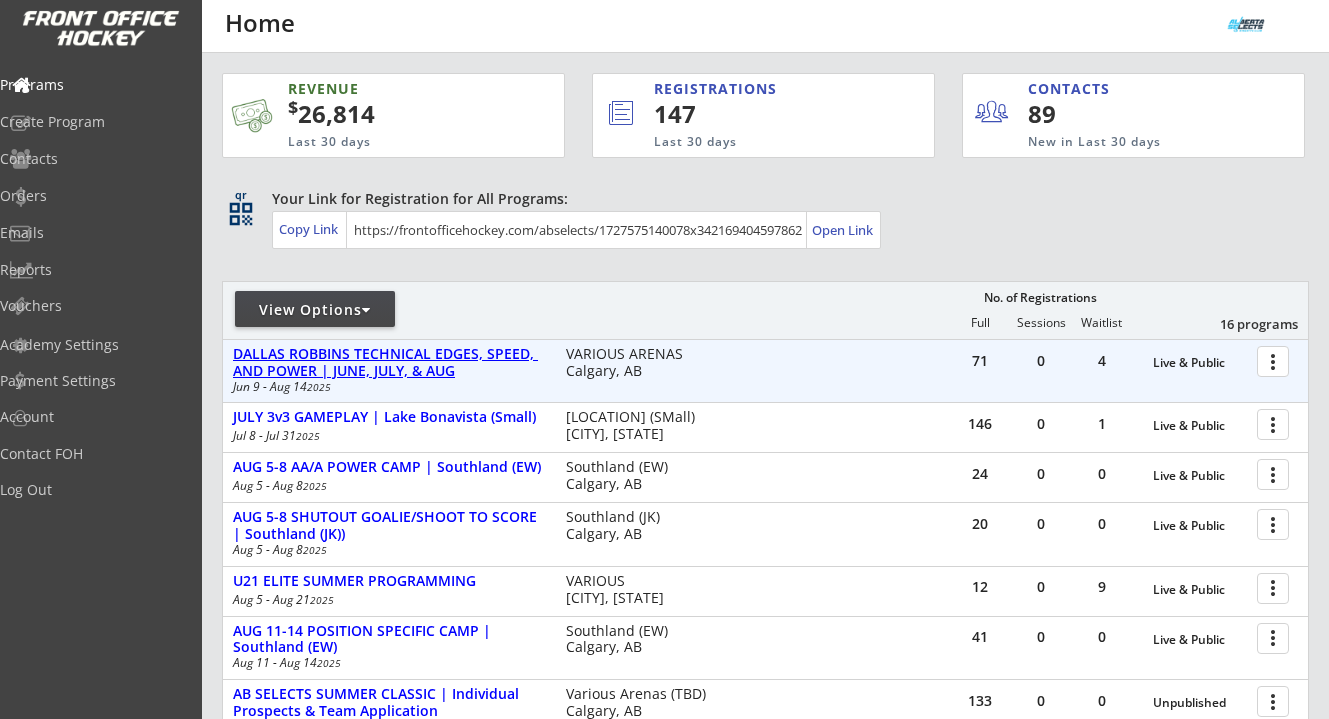 click on "DALLAS ROBBINS TECHNICAL EDGES, SPEED, AND POWER | JUNE, JULY, & AUG" at bounding box center [1200, 363] 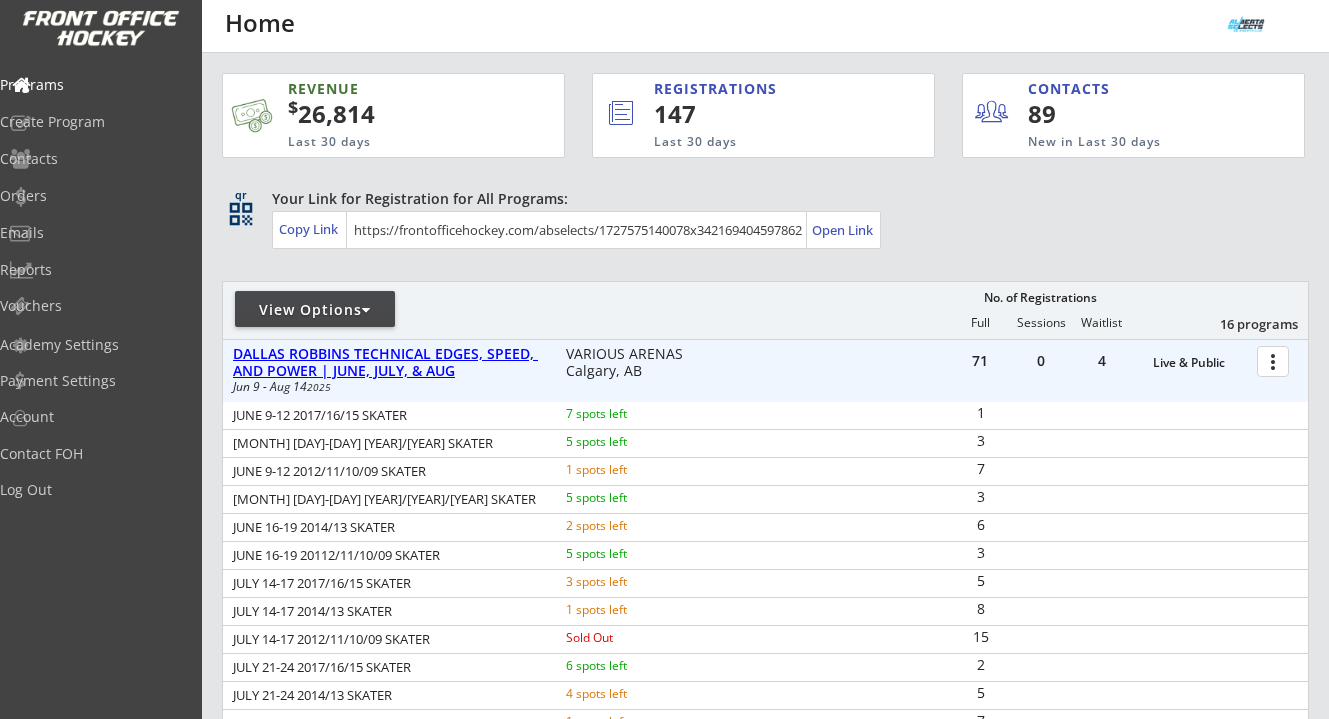 click on "DALLAS ROBBINS TECHNICAL EDGES, SPEED, AND POWER | JUNE, JULY, & AUG" at bounding box center [1200, 363] 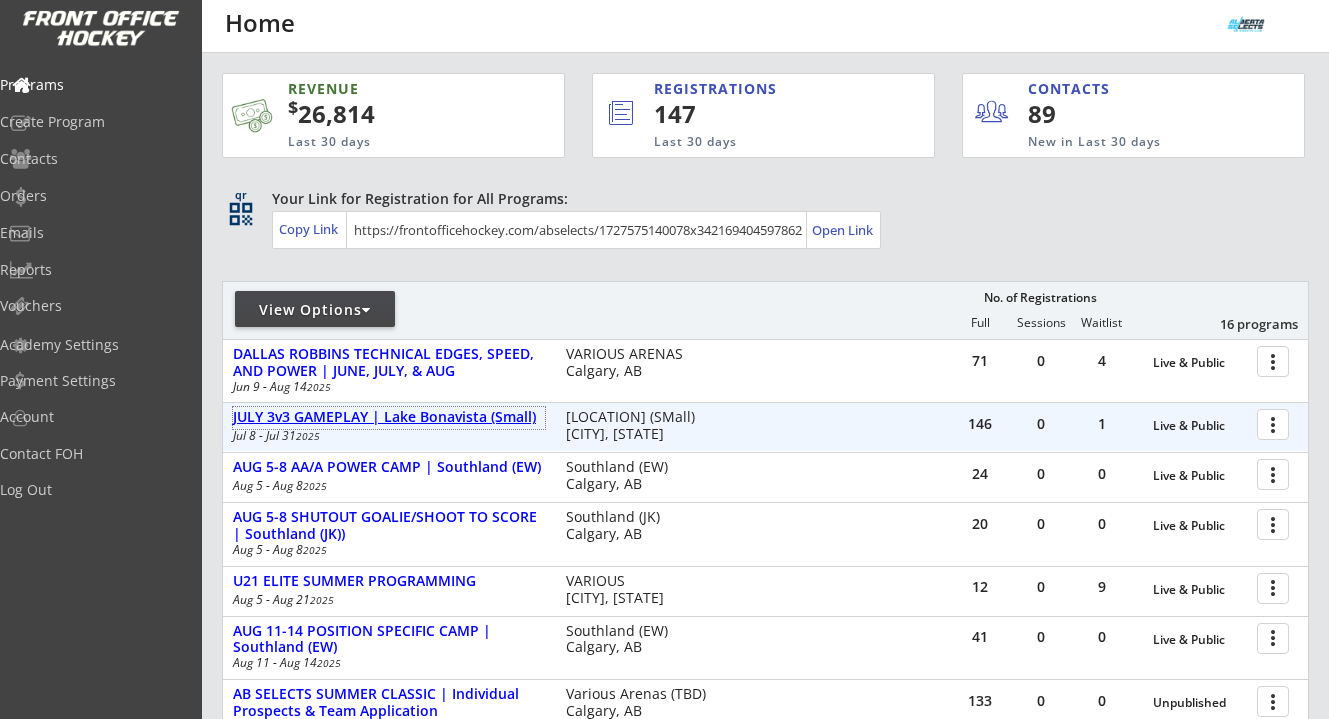 click on "JULY 3v3 GAMEPLAY | Lake Bonavista (Small)" at bounding box center (389, 417) 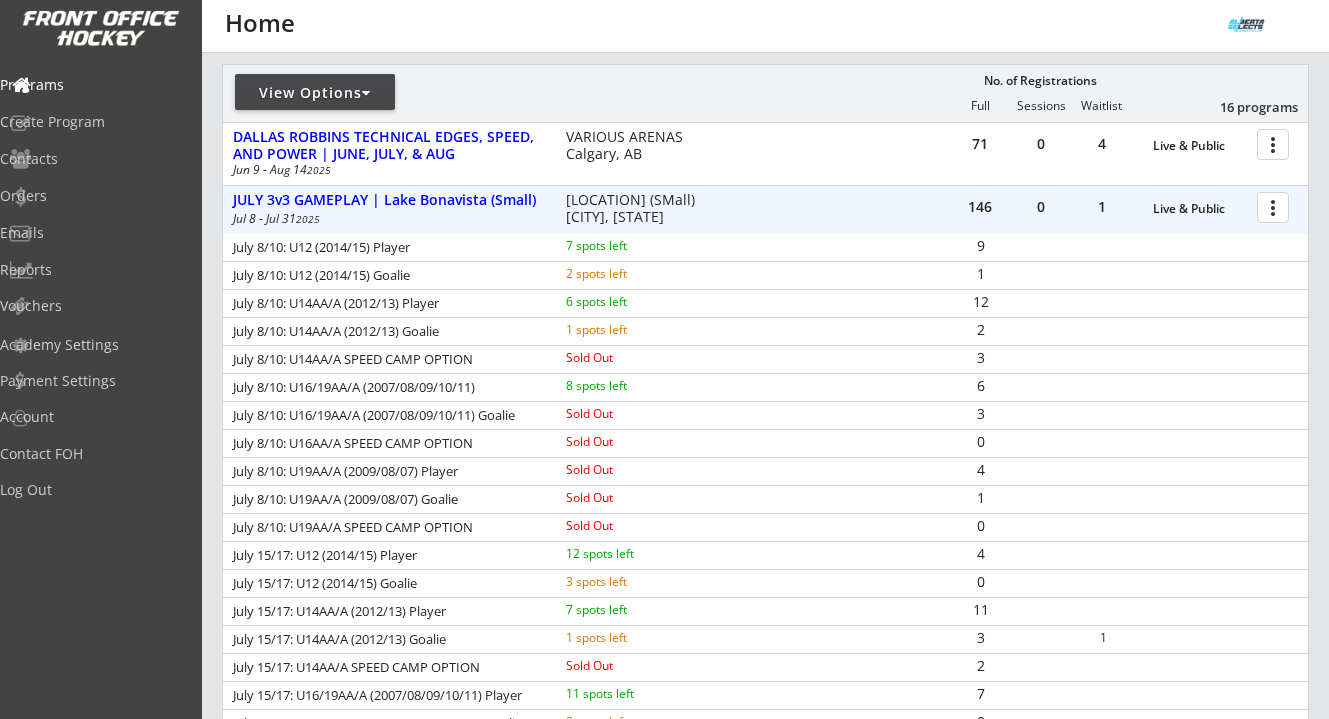 scroll, scrollTop: 233, scrollLeft: 0, axis: vertical 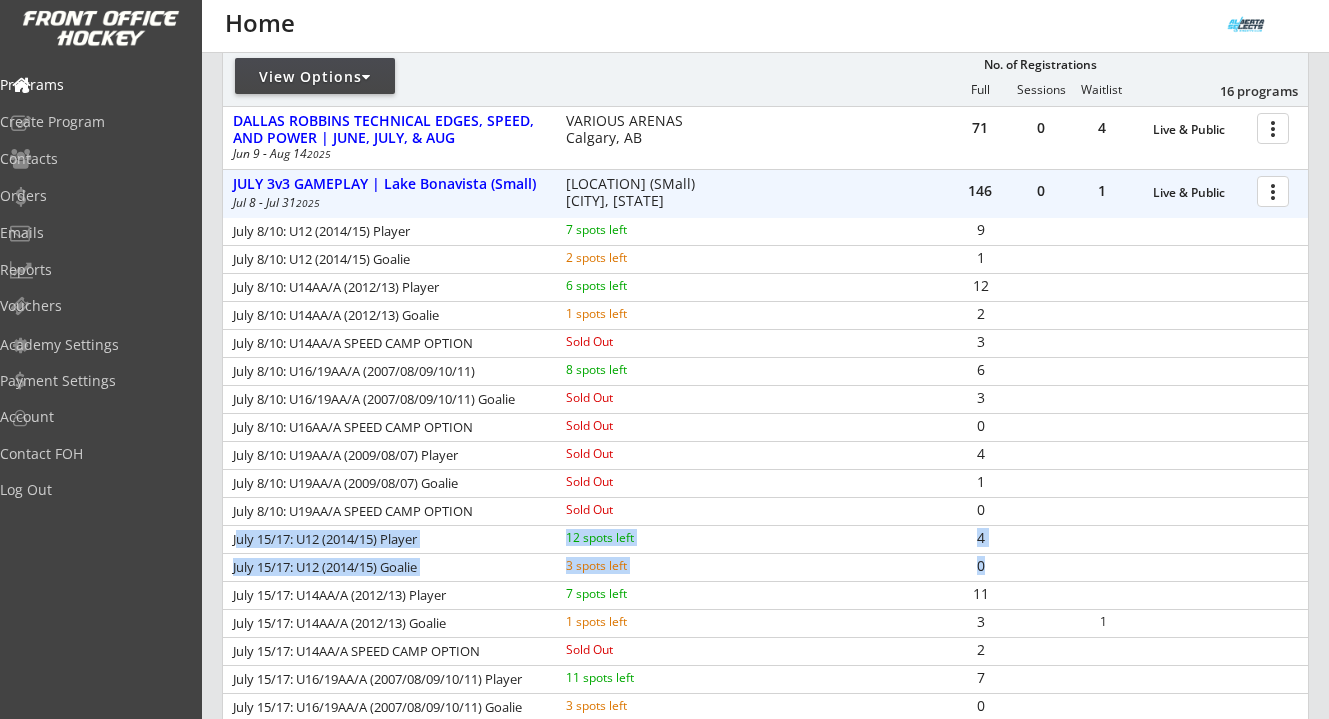 drag, startPoint x: 236, startPoint y: 539, endPoint x: 994, endPoint y: 560, distance: 758.29083 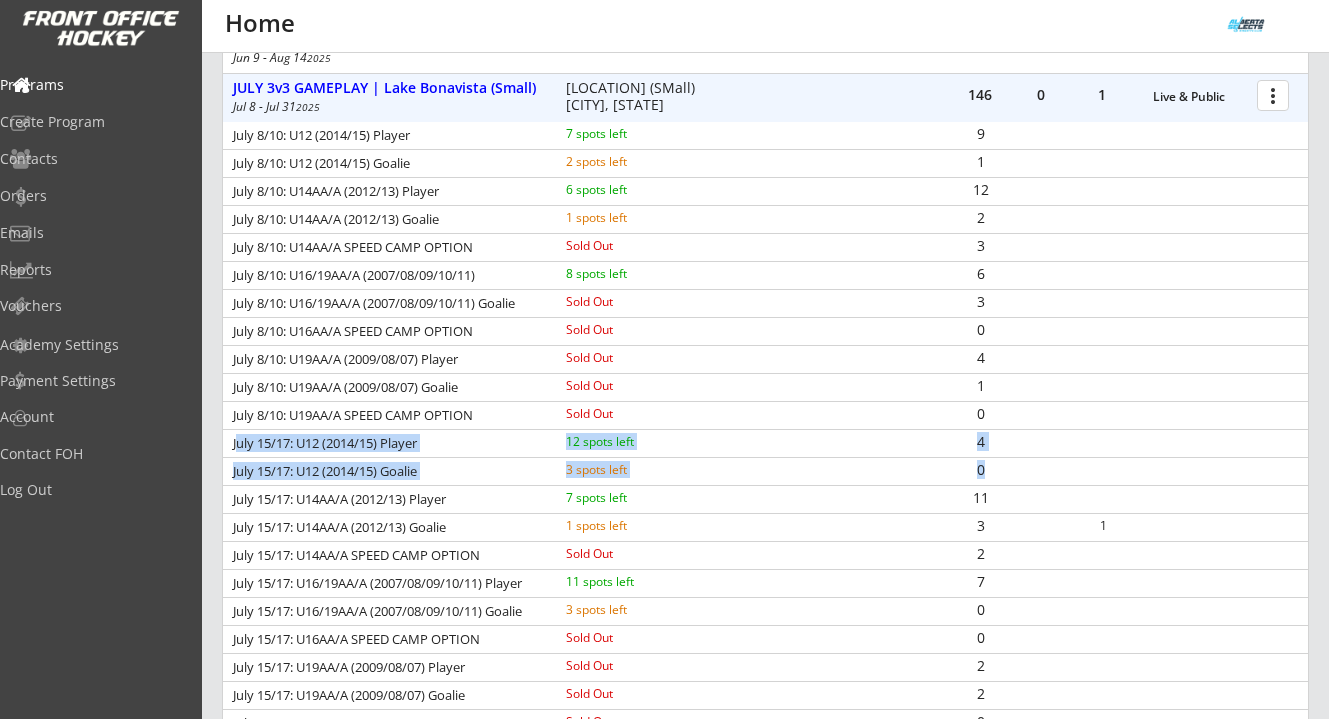 scroll, scrollTop: 330, scrollLeft: 0, axis: vertical 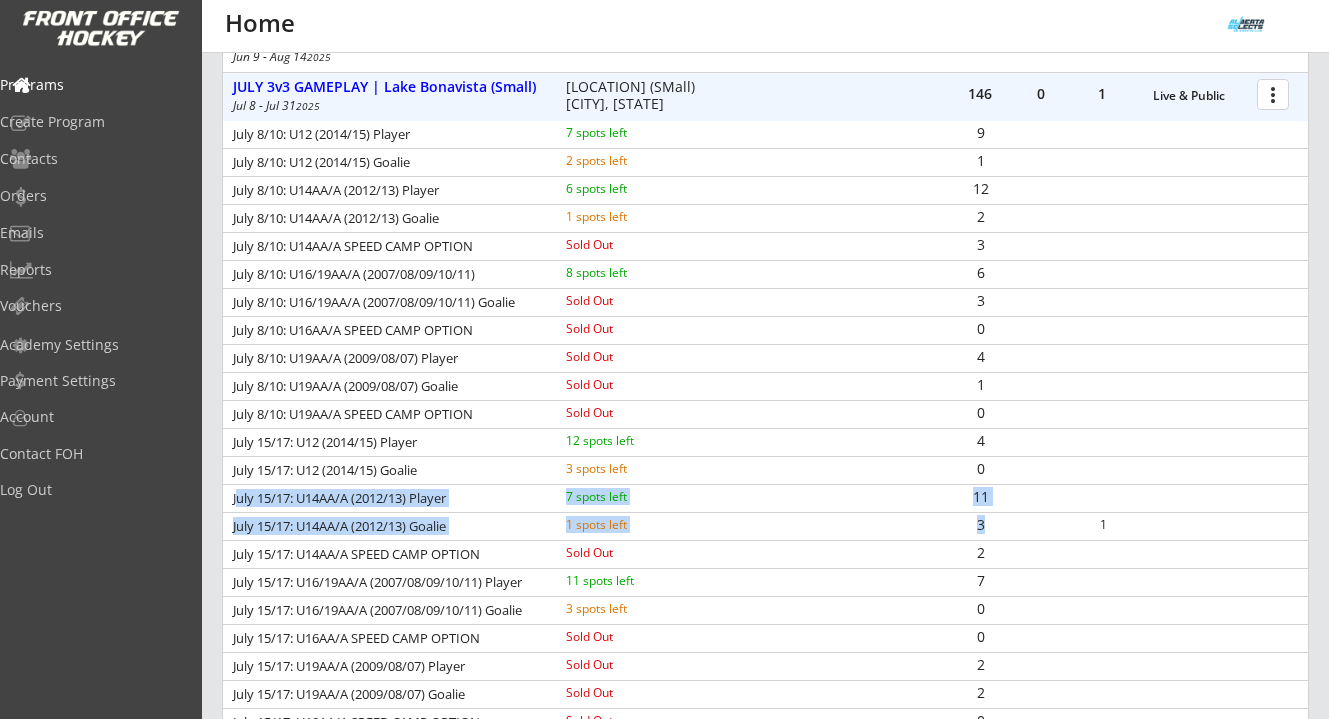 drag, startPoint x: 237, startPoint y: 499, endPoint x: 985, endPoint y: 526, distance: 748.4871 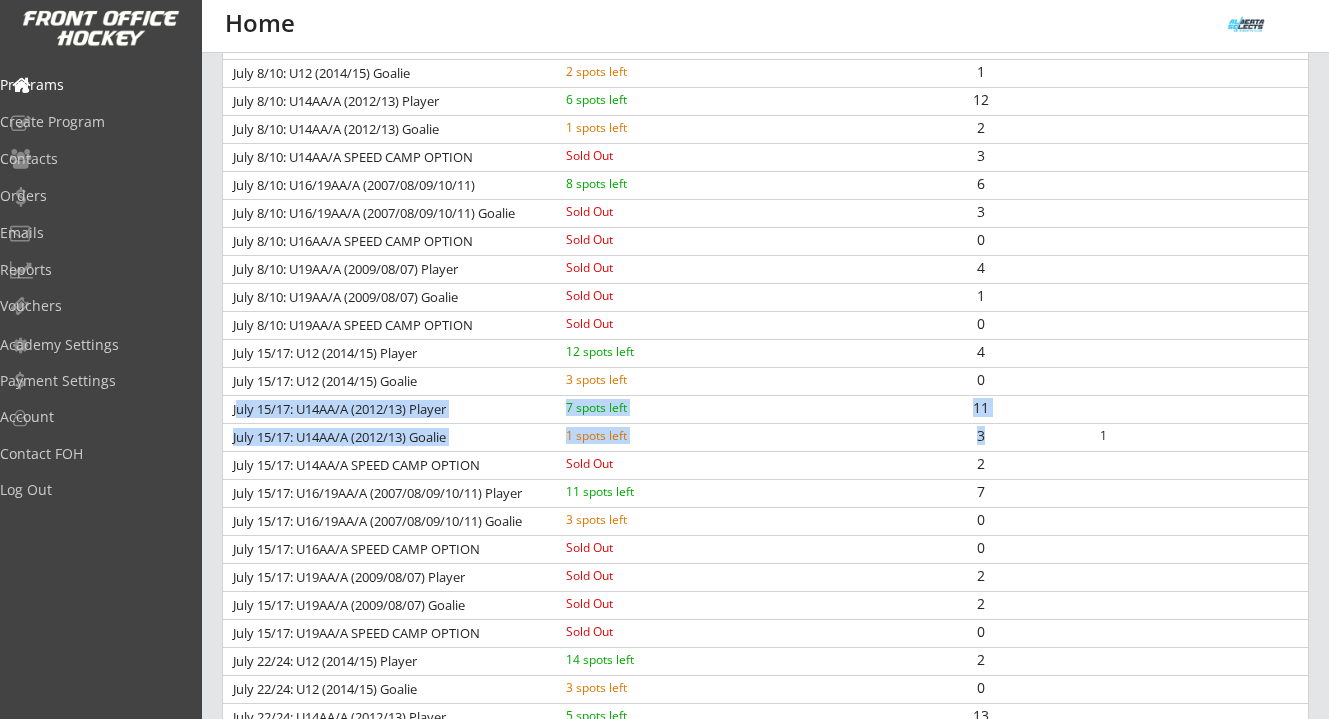 scroll, scrollTop: 424, scrollLeft: 0, axis: vertical 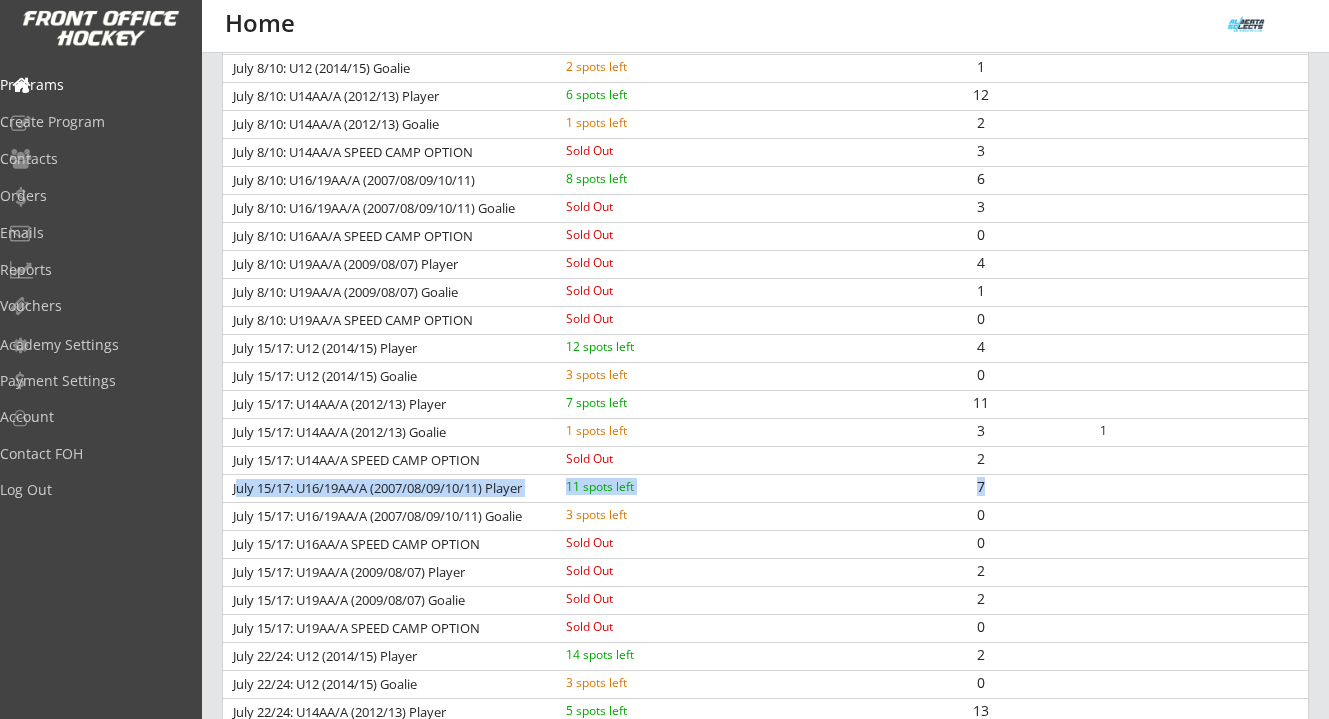 drag, startPoint x: 235, startPoint y: 490, endPoint x: 997, endPoint y: 496, distance: 762.0236 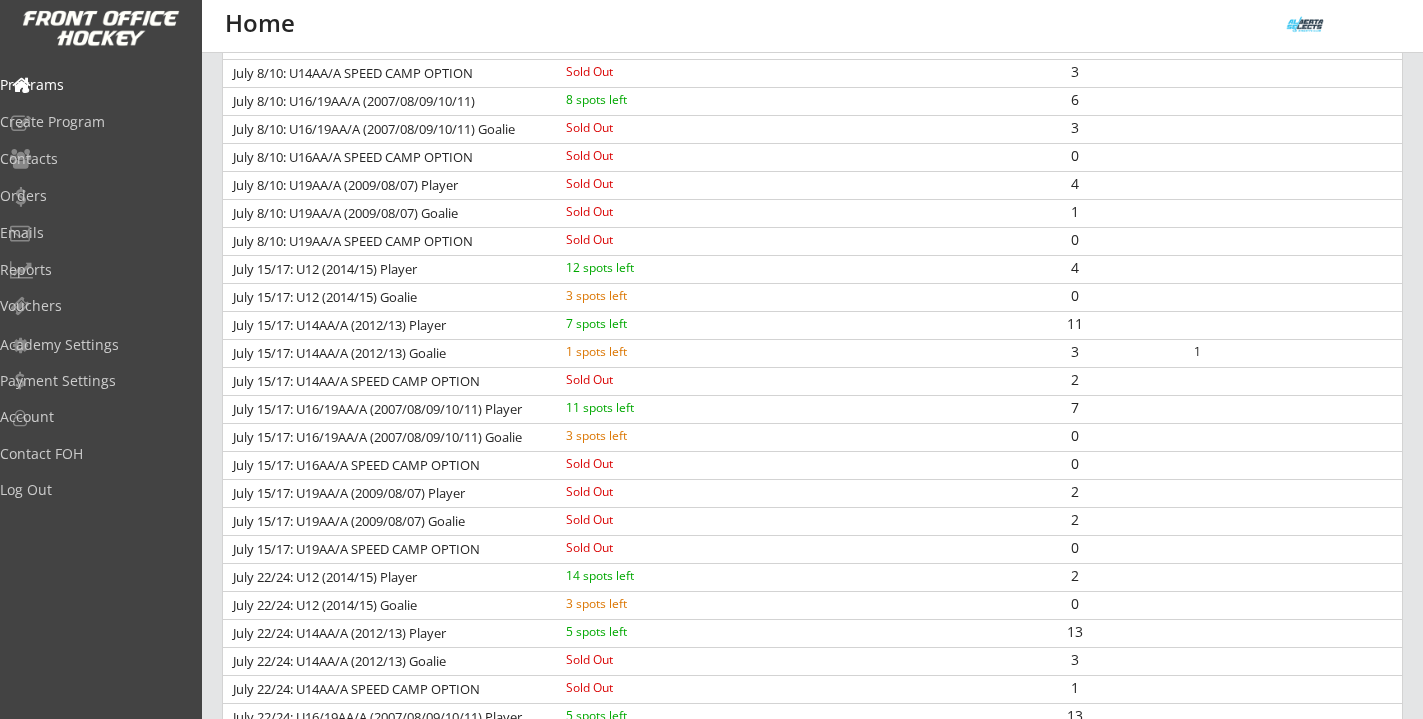 scroll, scrollTop: 0, scrollLeft: 0, axis: both 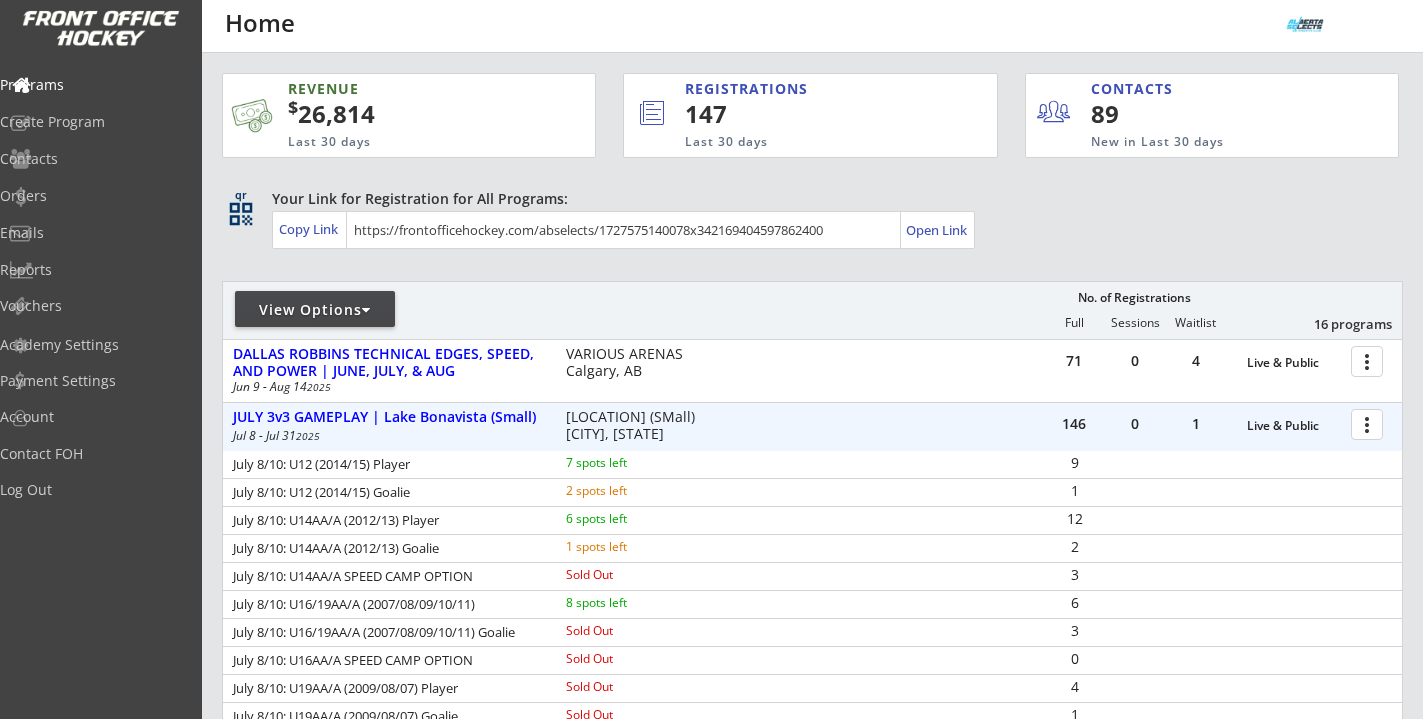 click at bounding box center (1370, 423) 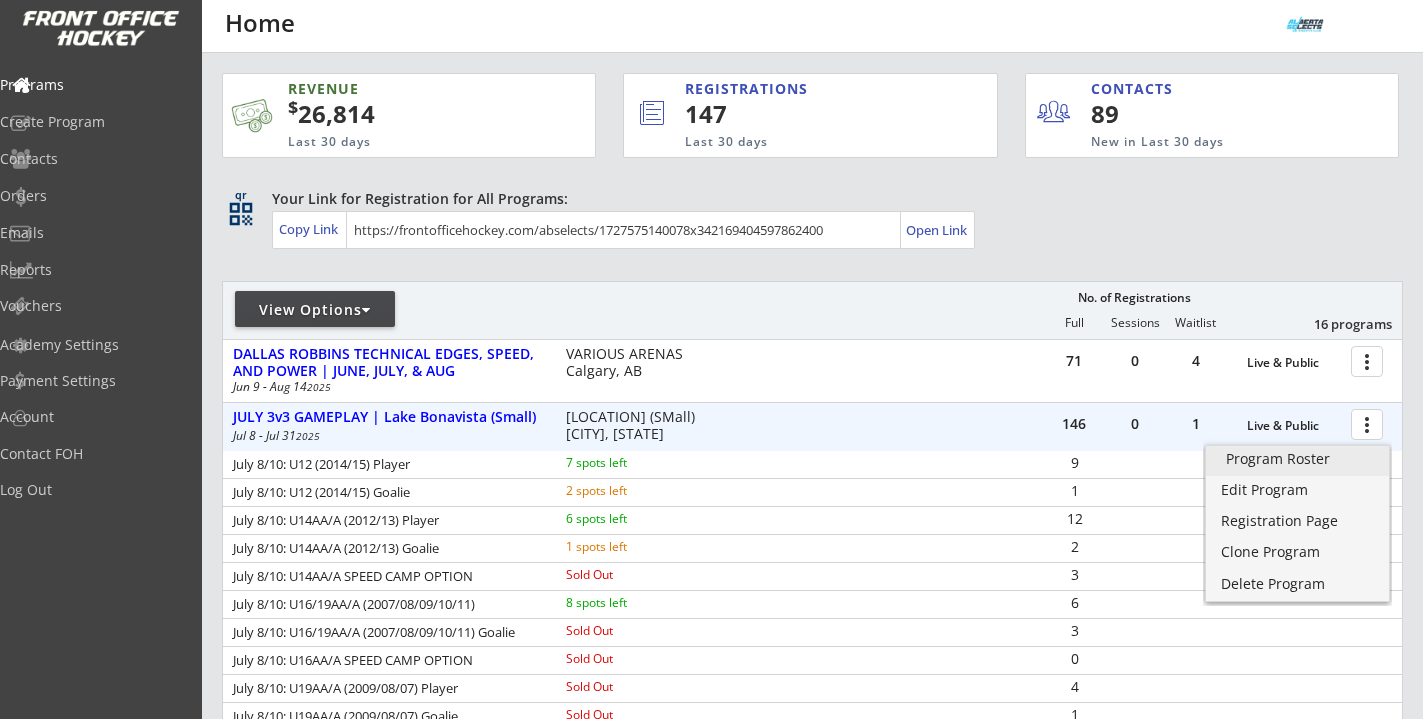 click on "Program Roster" at bounding box center [1297, 459] 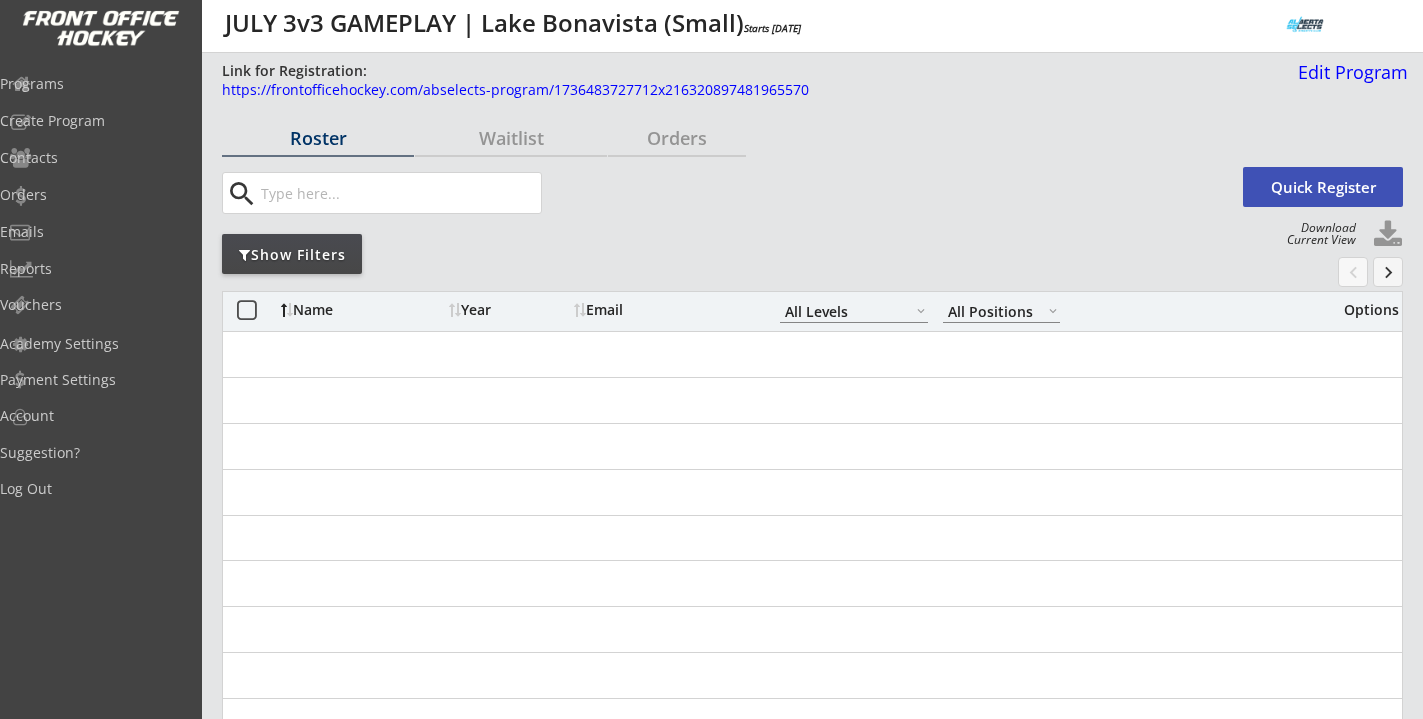 scroll, scrollTop: 0, scrollLeft: 0, axis: both 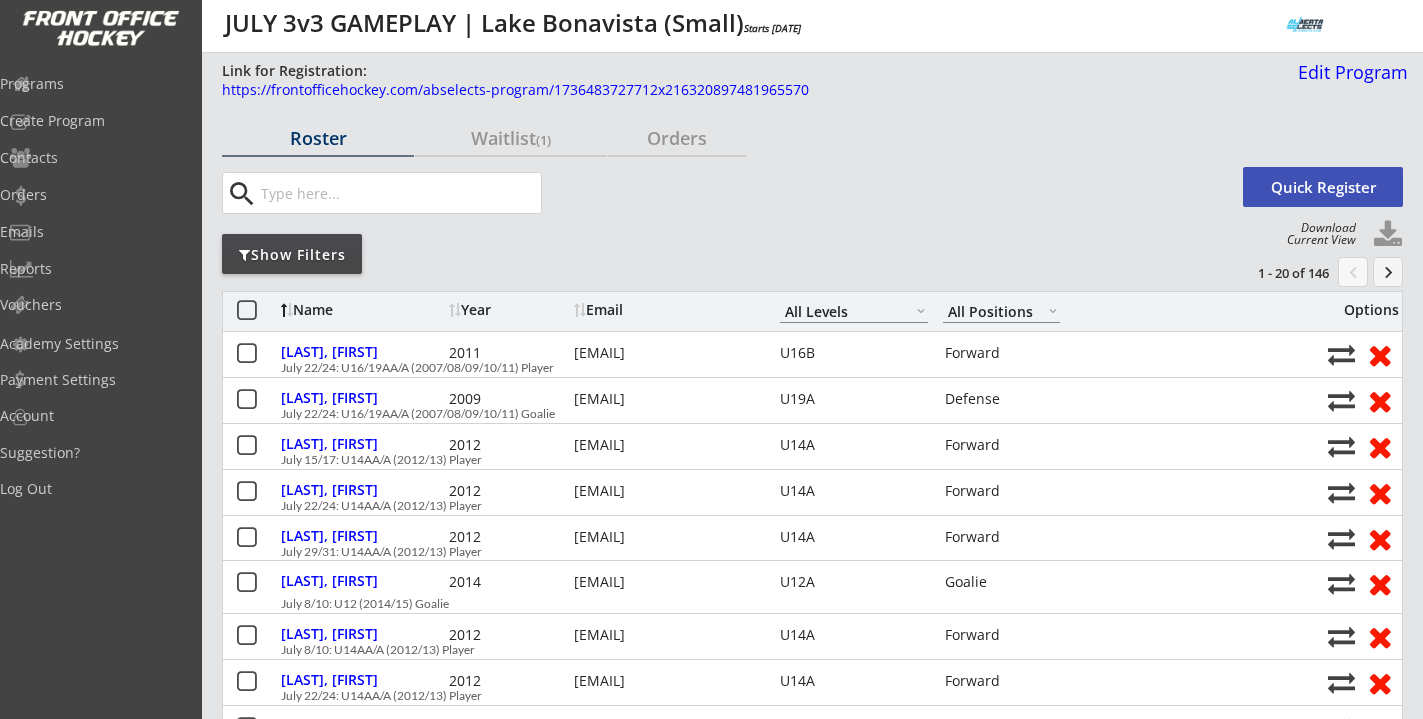 click at bounding box center [399, 193] 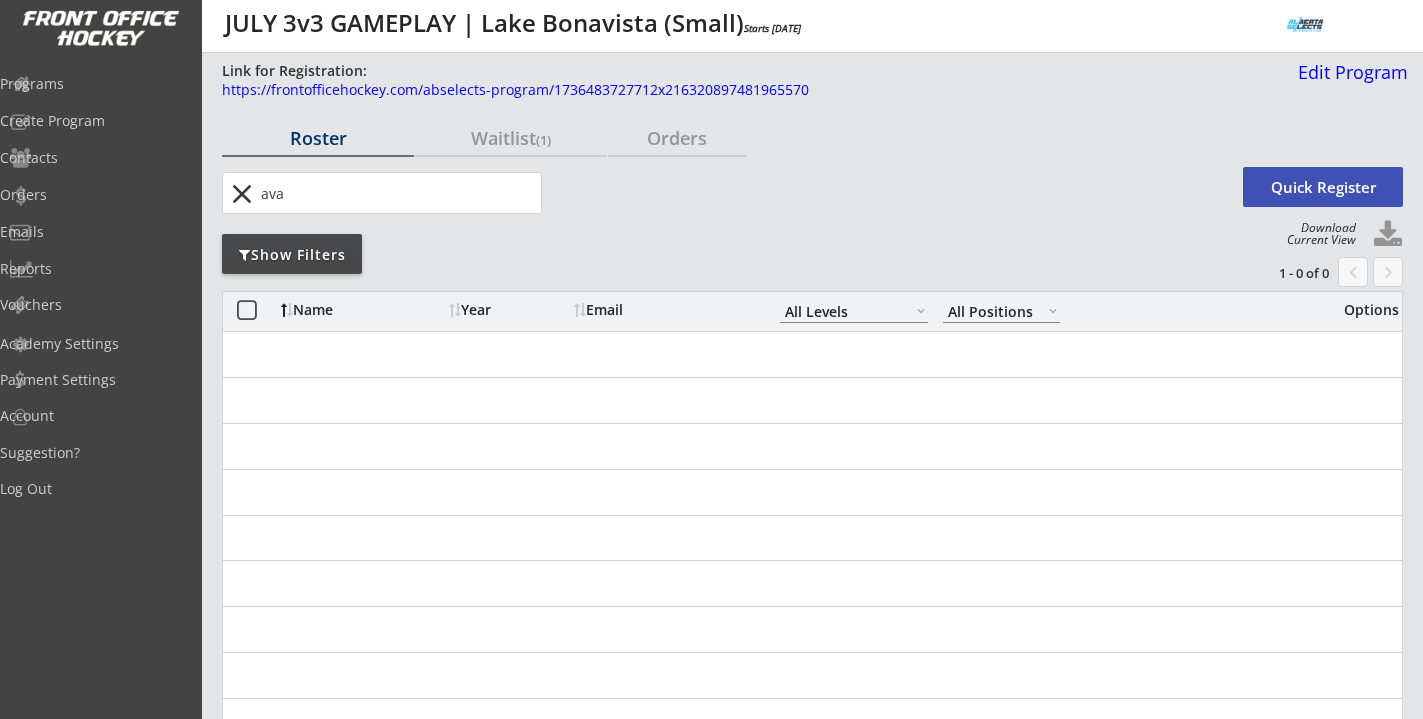 type on "ava" 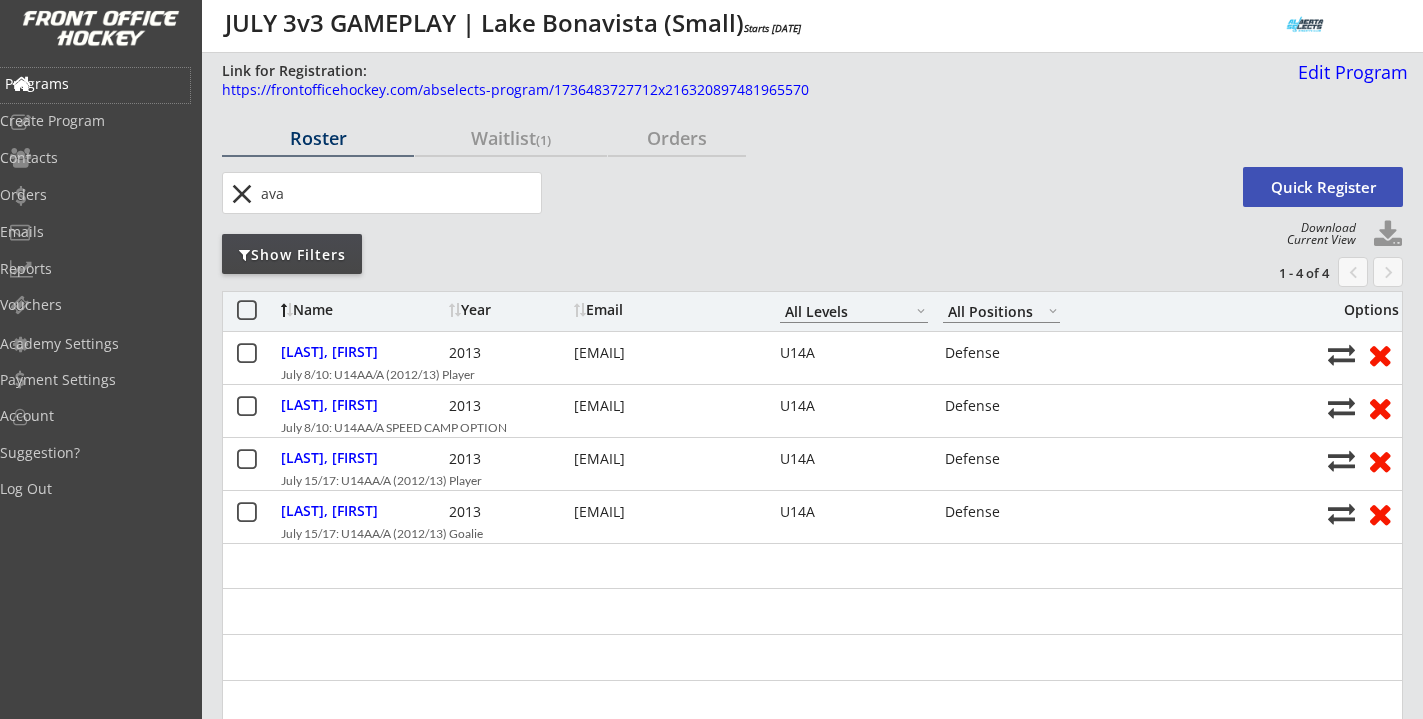 click on "Programs" at bounding box center [95, 84] 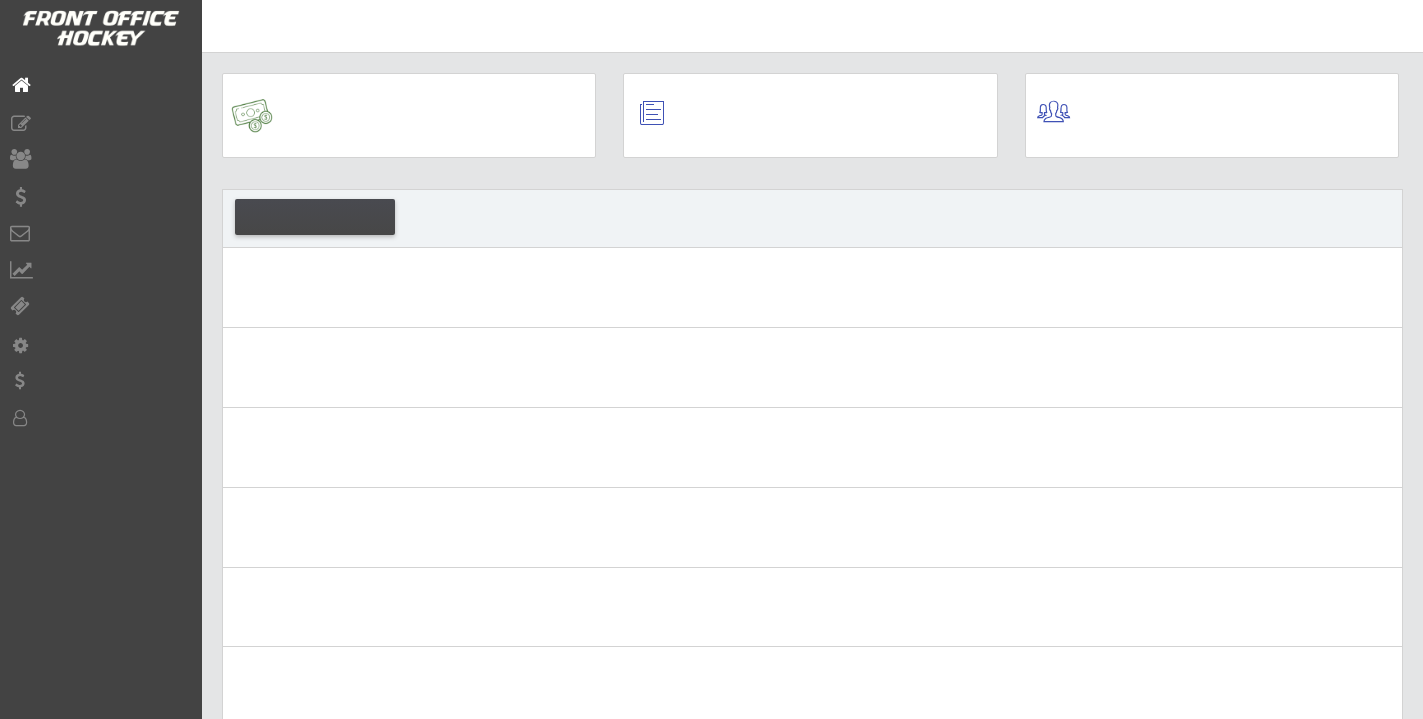 scroll, scrollTop: 0, scrollLeft: 0, axis: both 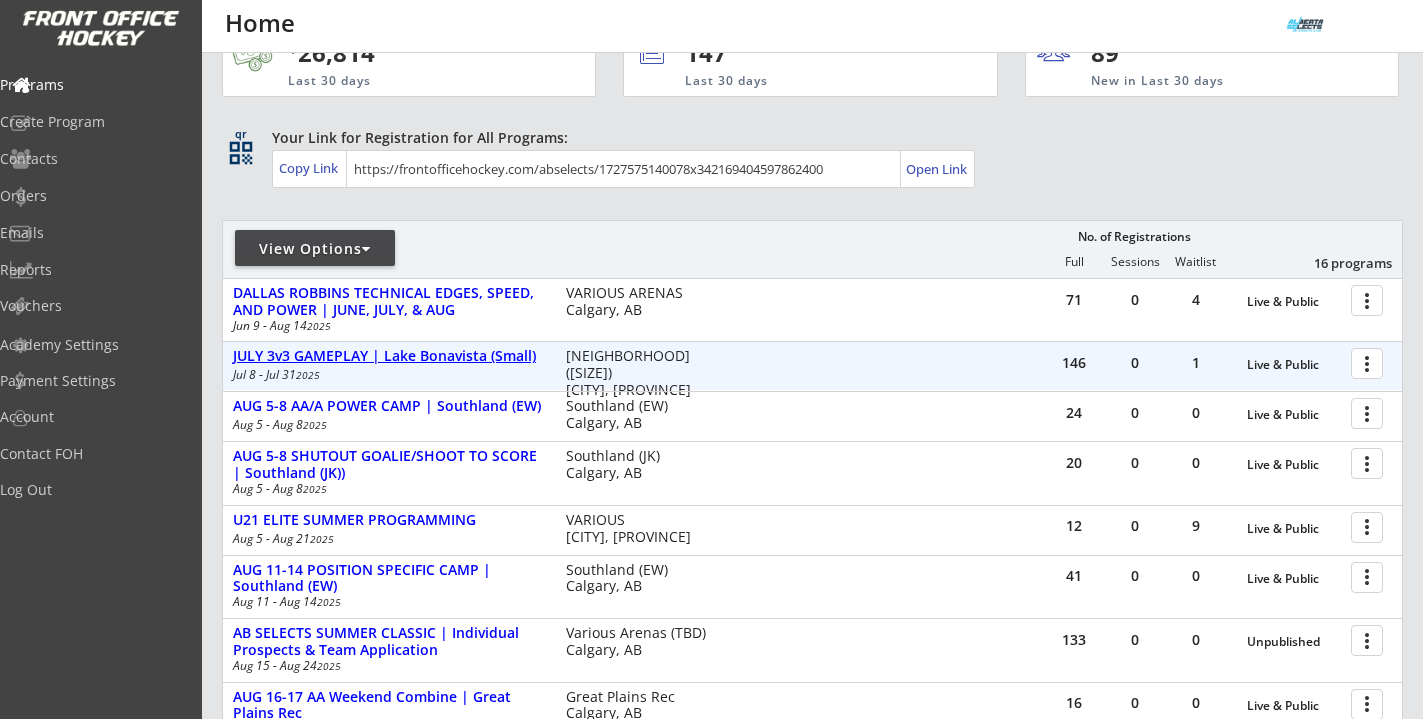 click on "JULY 3v3 GAMEPLAY | Lake Bonavista (Small)" at bounding box center (1294, 365) 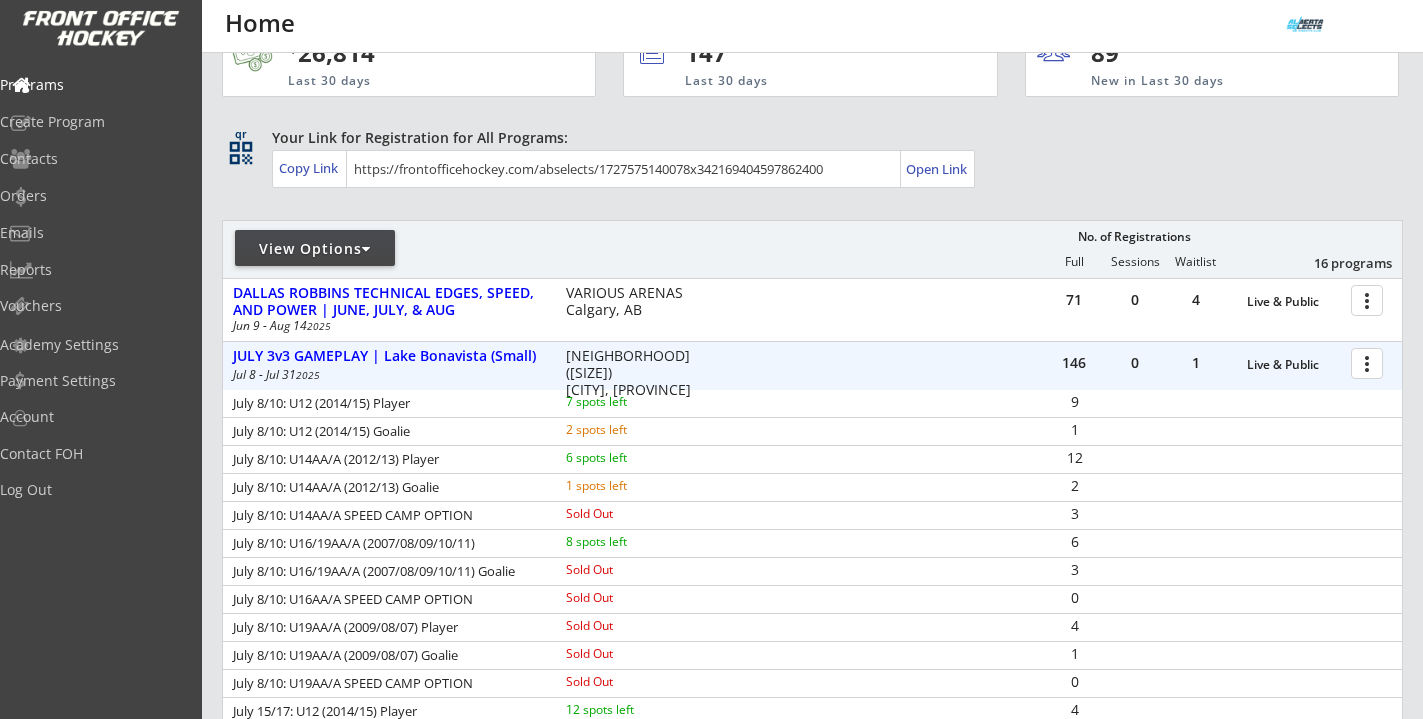click at bounding box center (1370, 362) 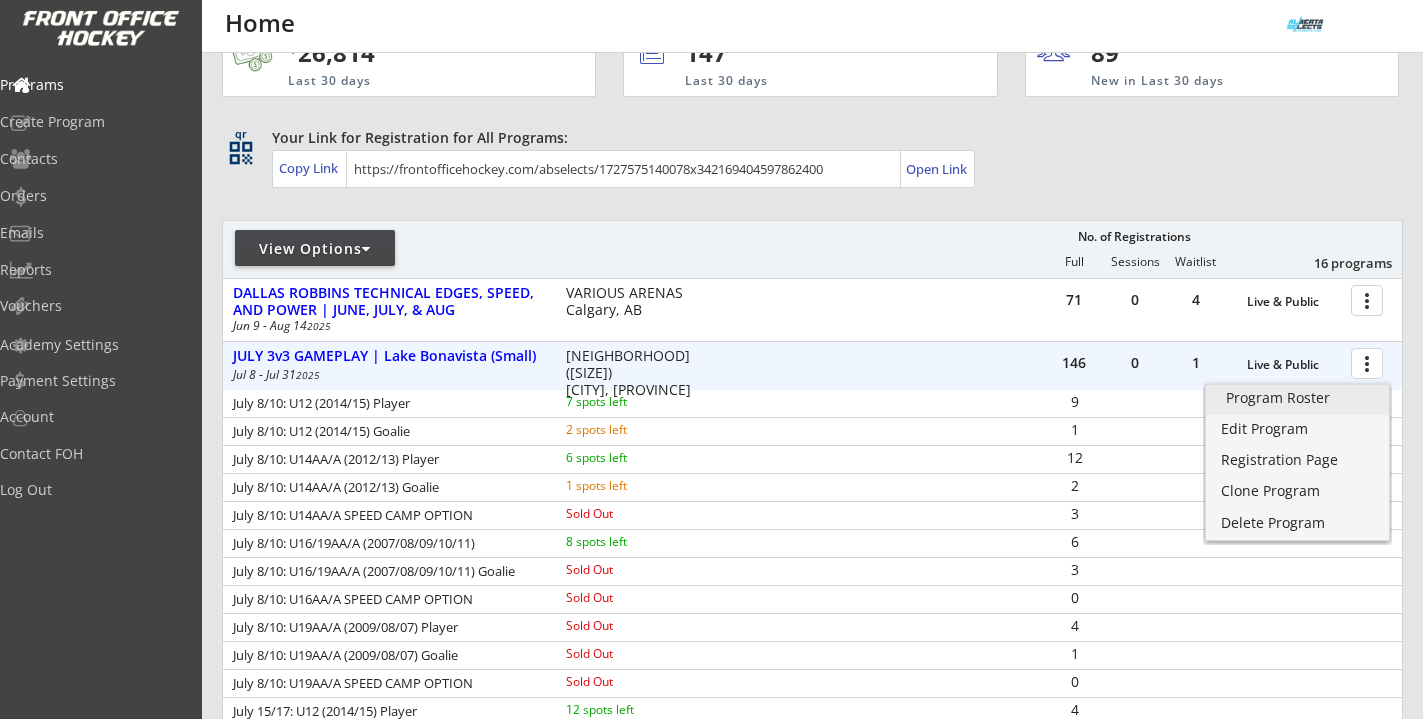 click on "Program Roster" at bounding box center [1297, 400] 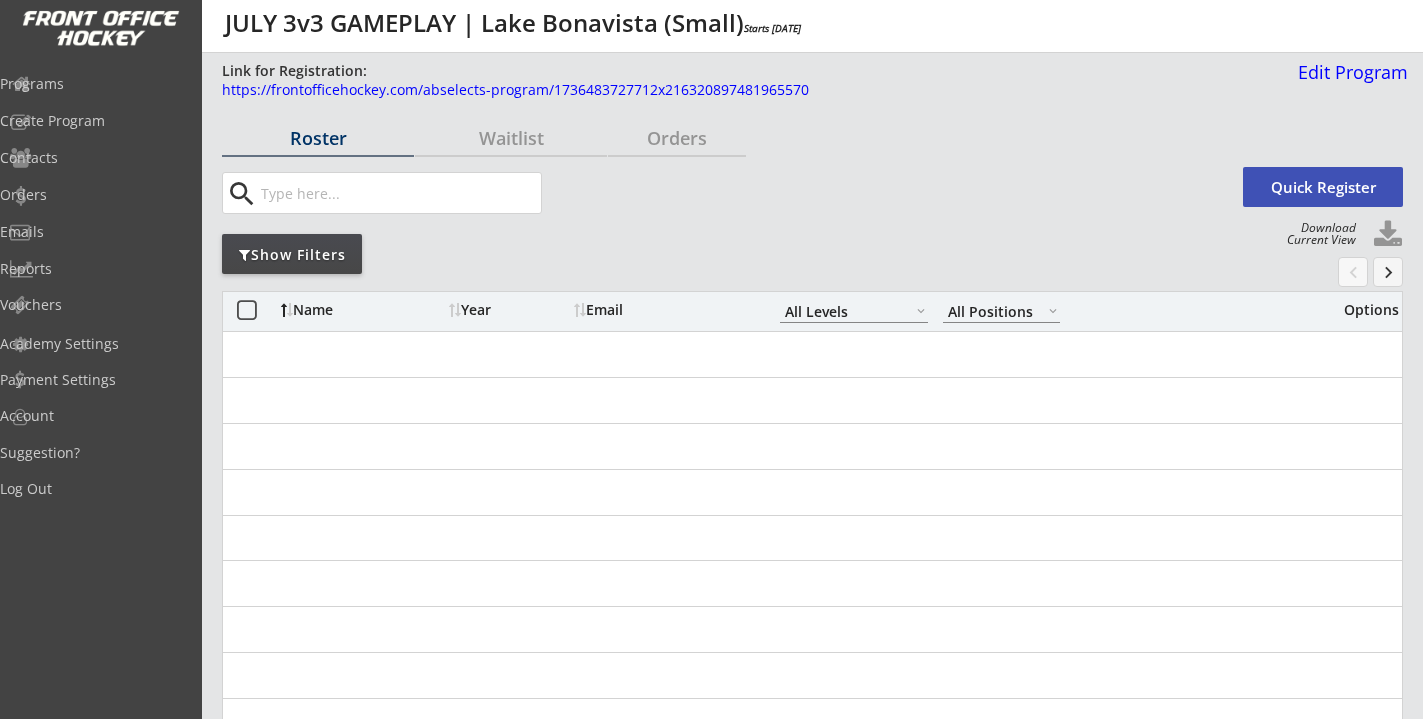 scroll, scrollTop: 0, scrollLeft: 0, axis: both 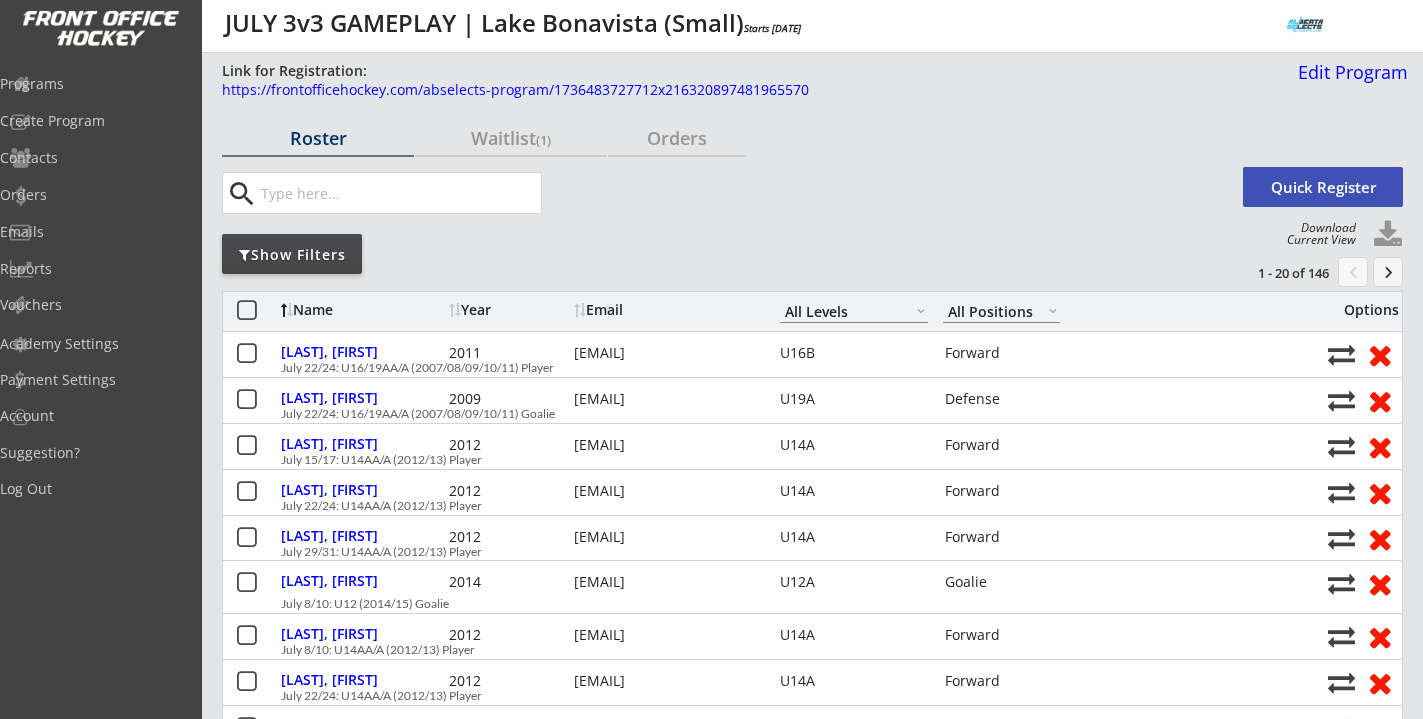 click on "Show Filters" at bounding box center [292, 254] 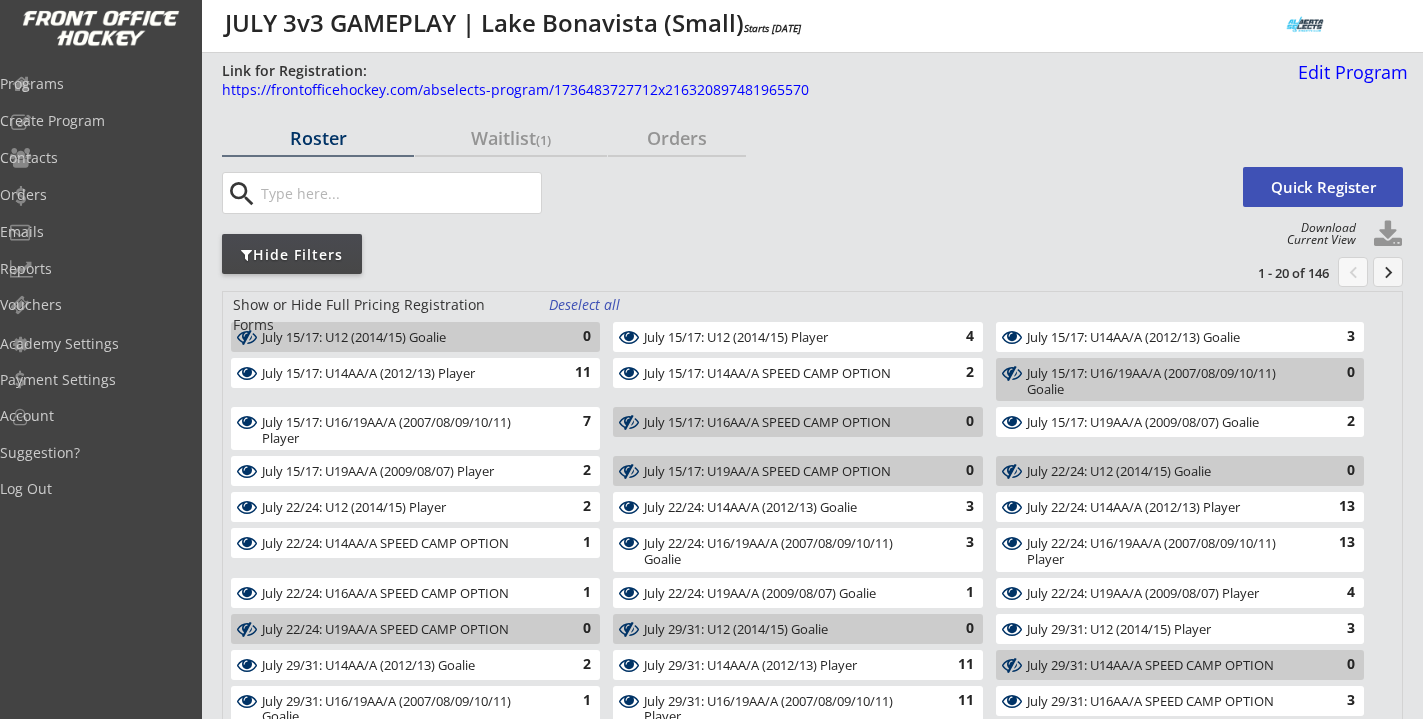 click on "Deselect all" at bounding box center (586, 305) 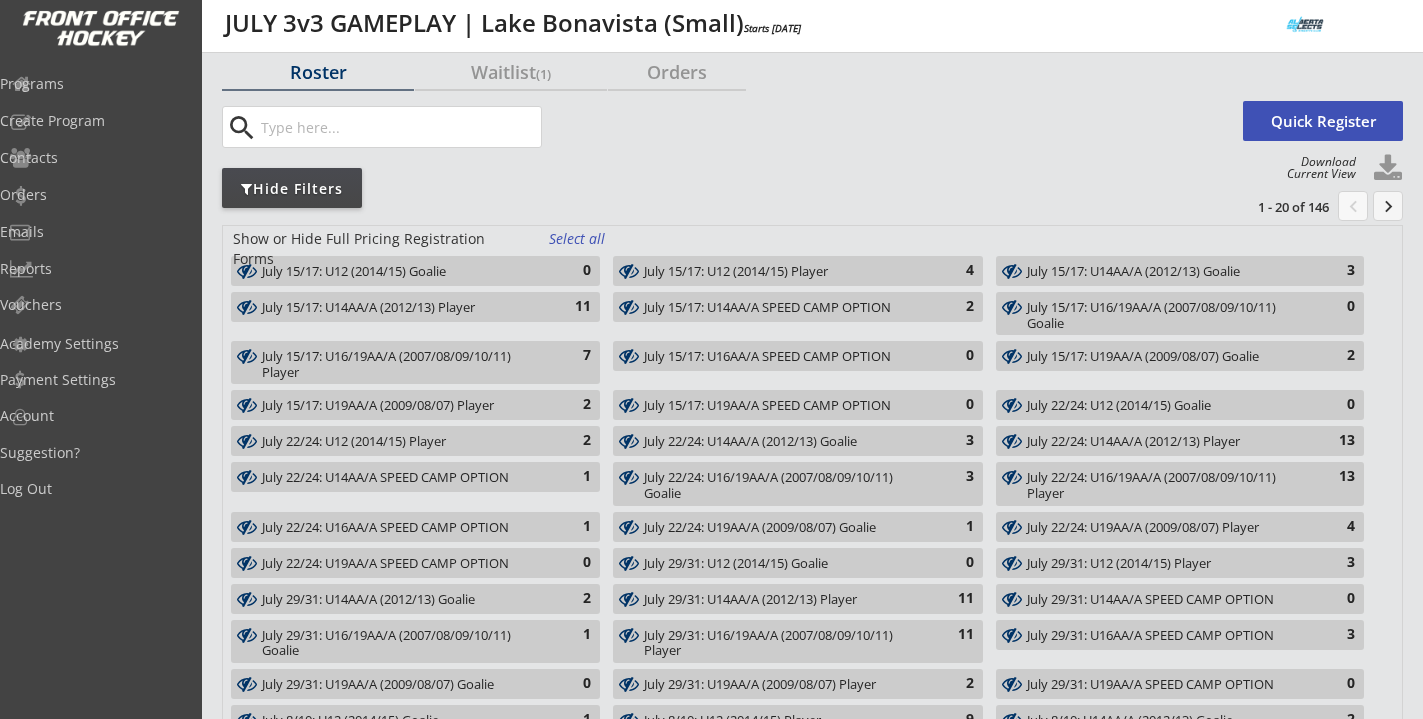 scroll, scrollTop: 60, scrollLeft: 0, axis: vertical 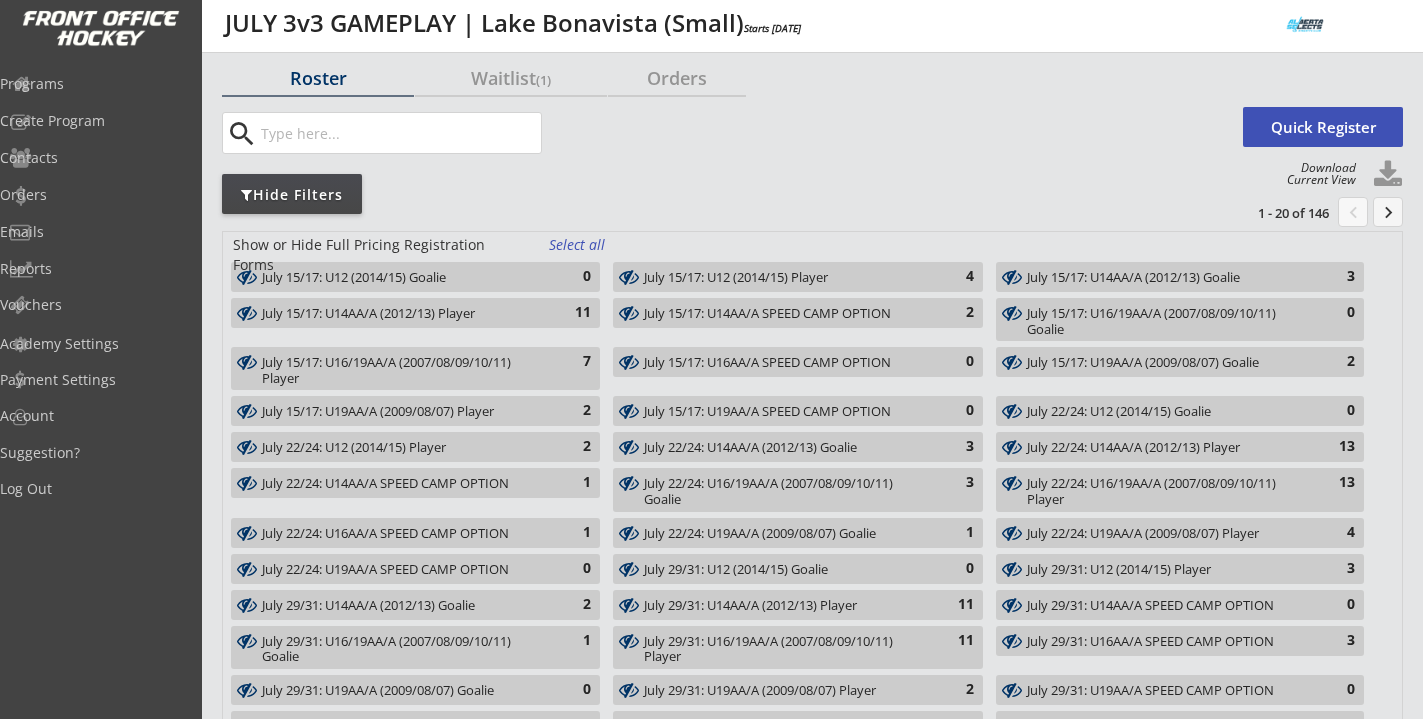 click on "July 15/17: U14AA/A (2012/13) Goalie  3" at bounding box center [1180, 277] 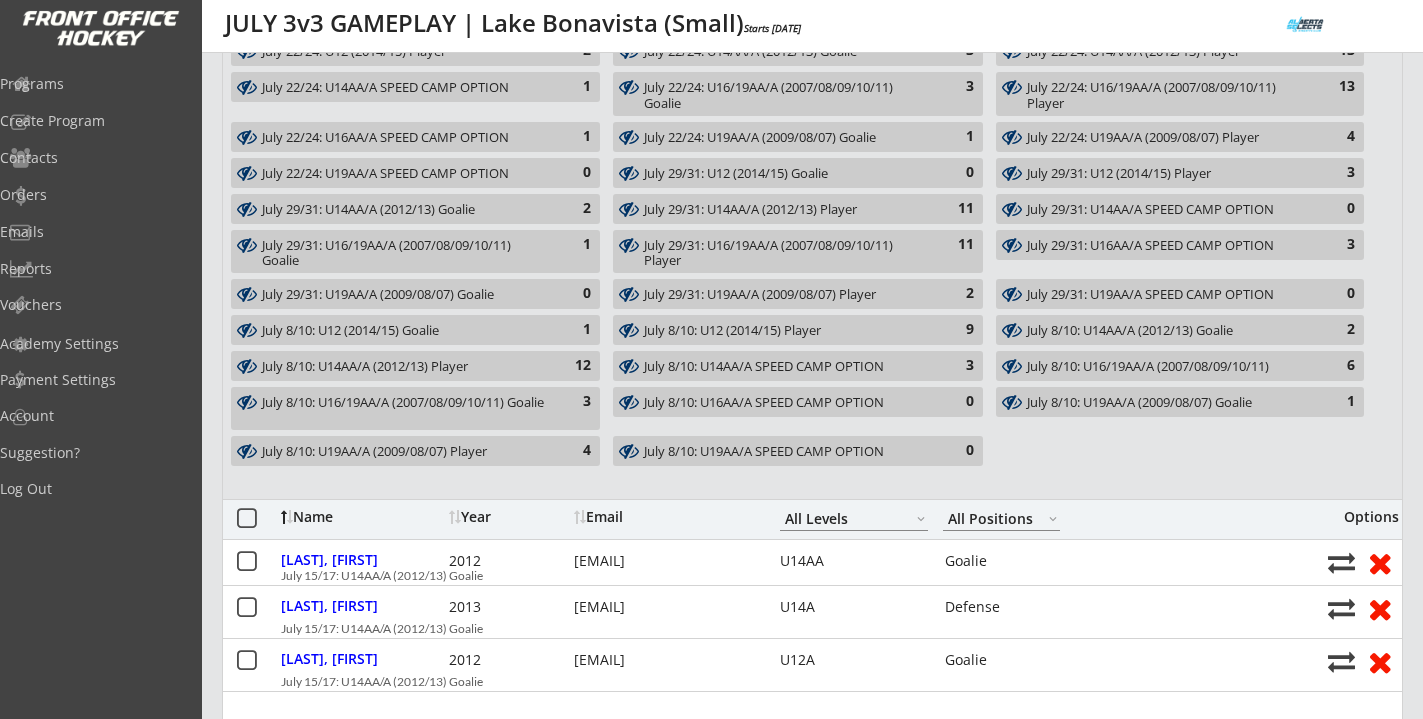 scroll, scrollTop: 0, scrollLeft: 0, axis: both 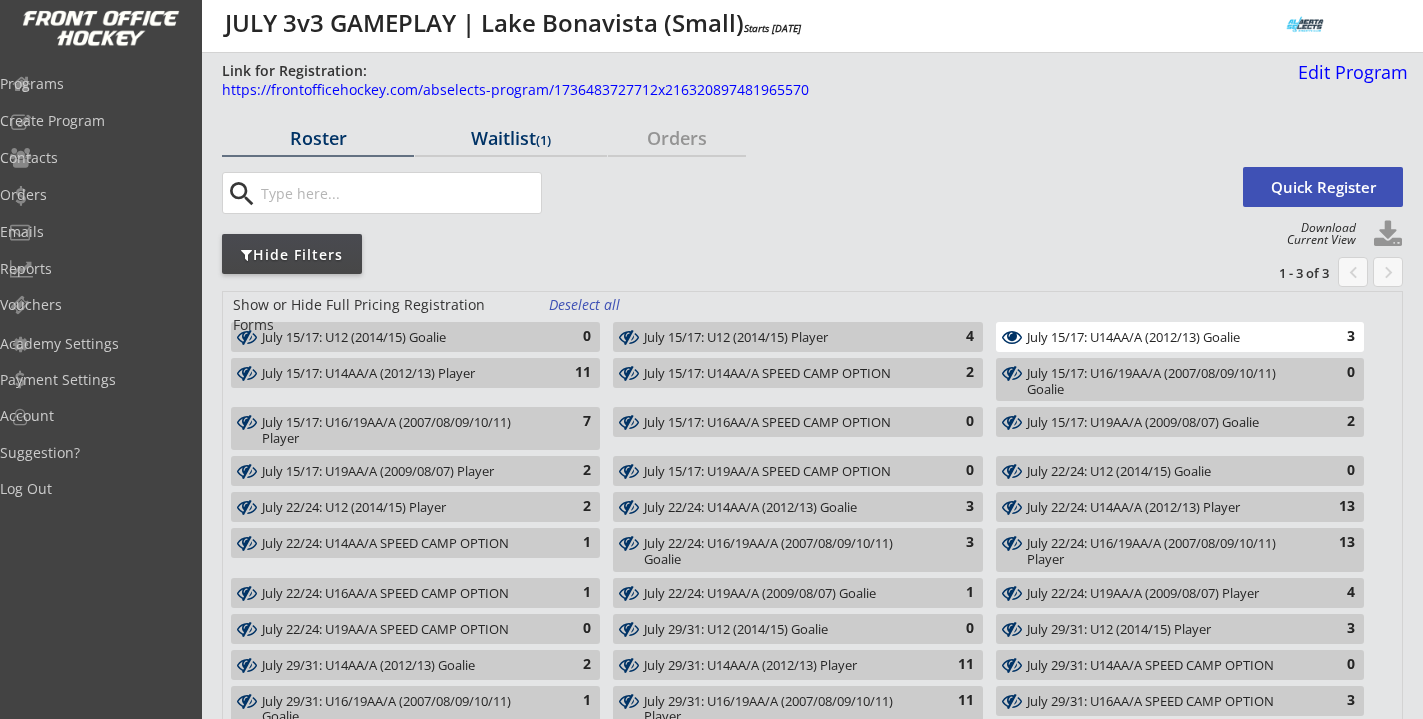 click on "Waitlist   (1)" at bounding box center [318, 138] 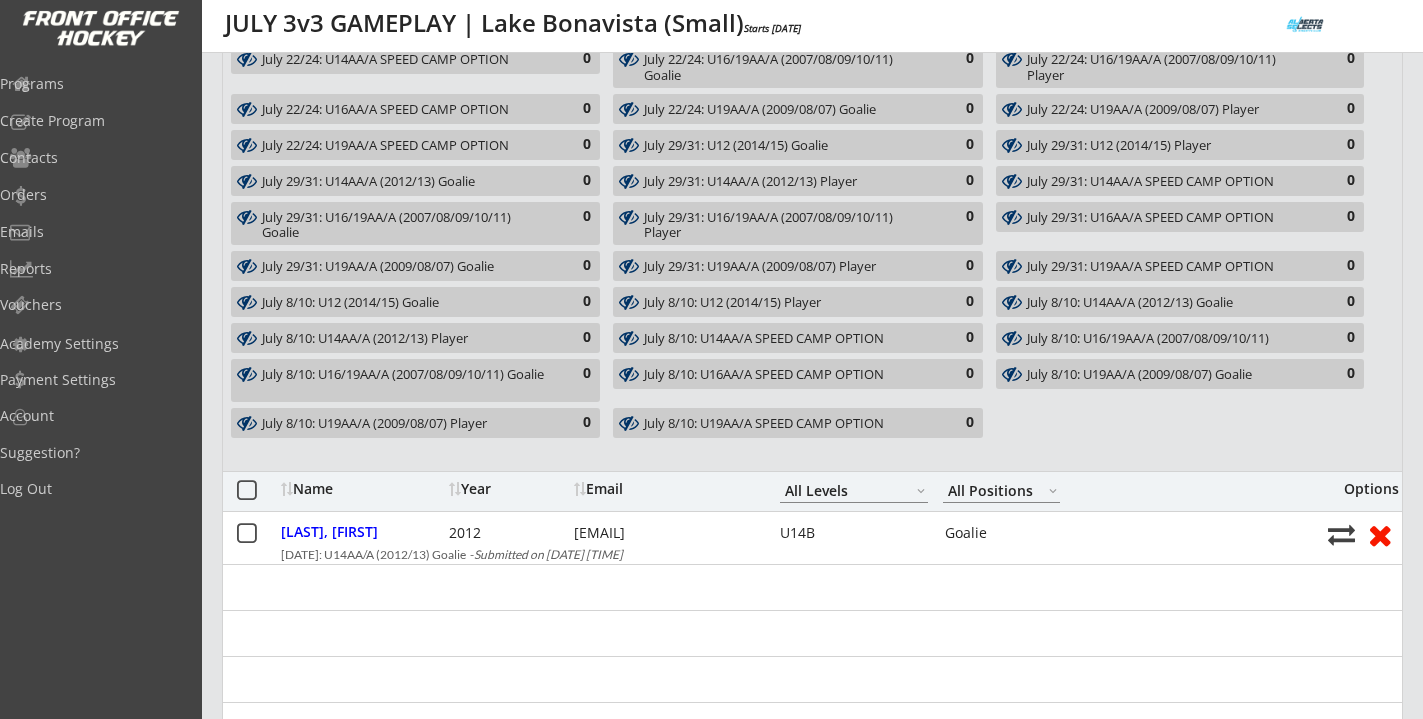 scroll, scrollTop: 485, scrollLeft: 0, axis: vertical 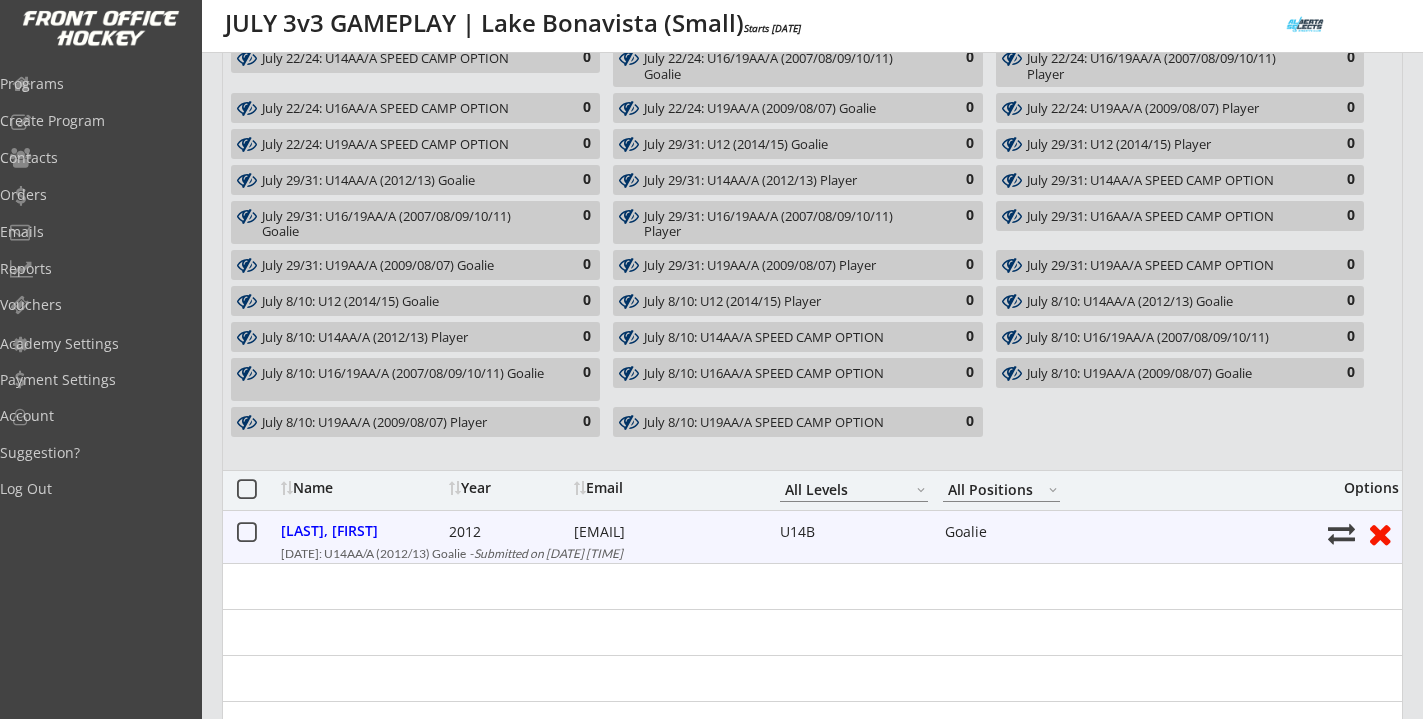 click at bounding box center [246, 533] 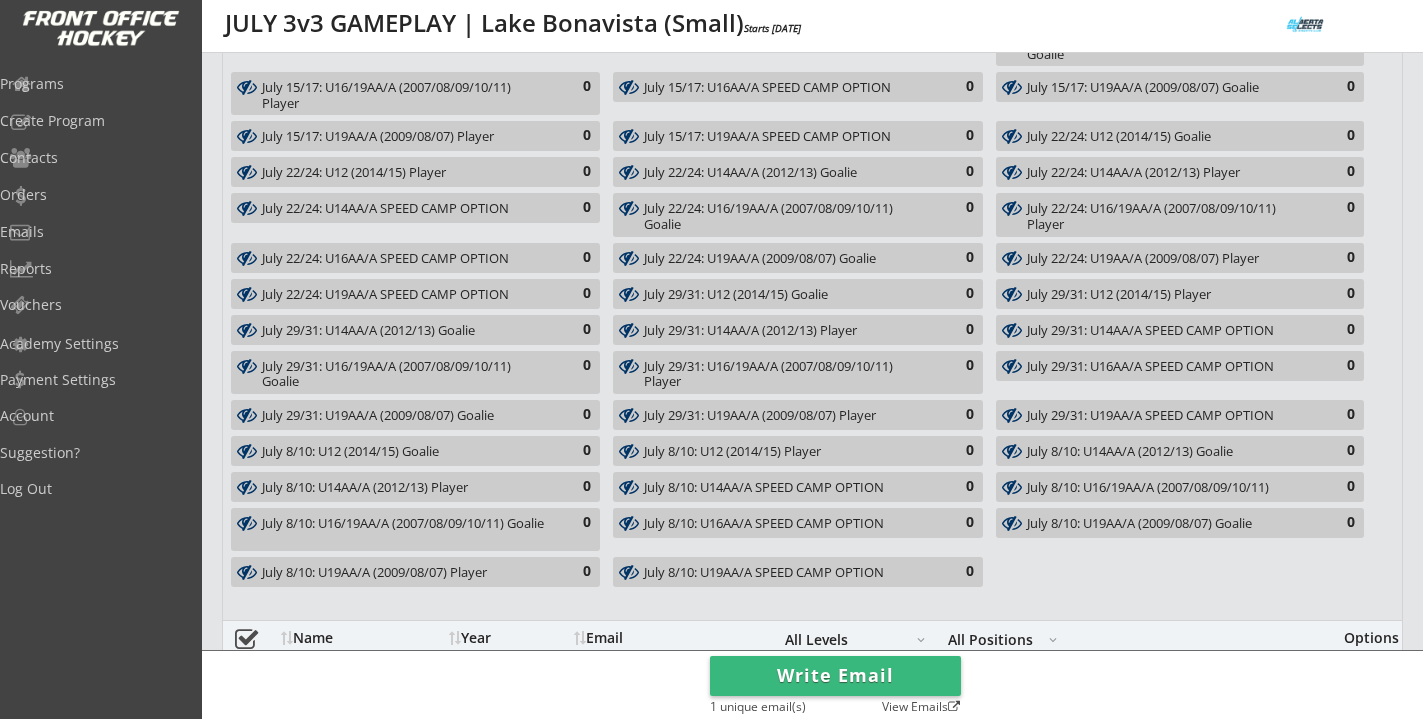 scroll, scrollTop: 0, scrollLeft: 0, axis: both 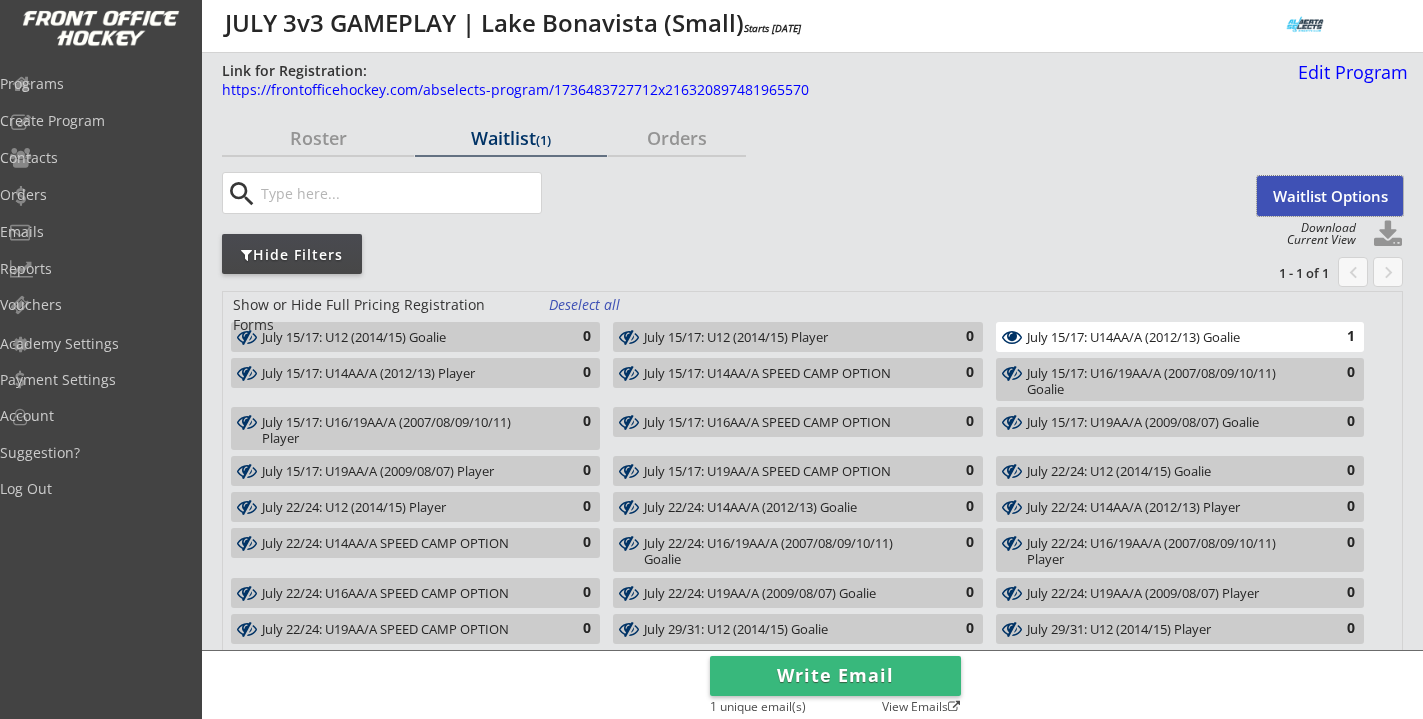 click on "Waitlist Options" at bounding box center [1330, 196] 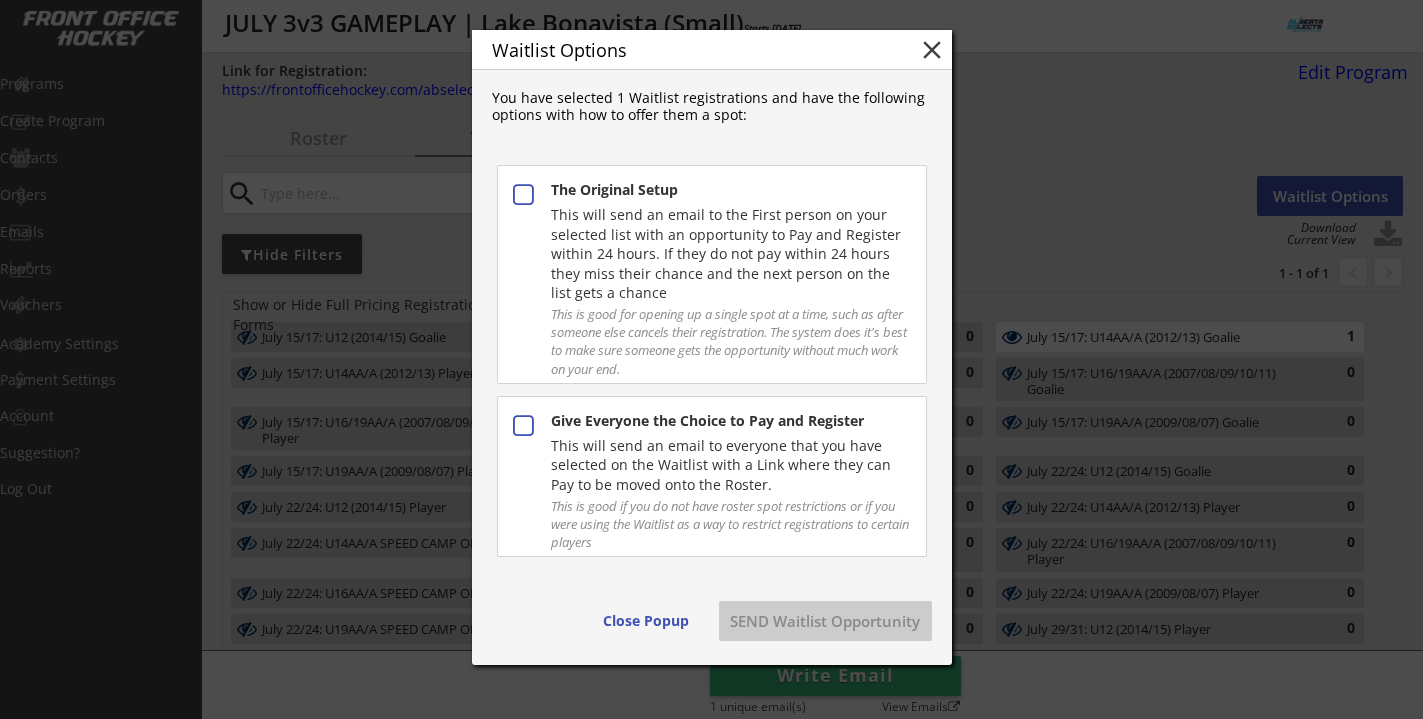 click on "This will send an email to everyone that you have selected on the Waitlist with a Link where they can Pay to be moved onto the Roster." at bounding box center (730, 190) 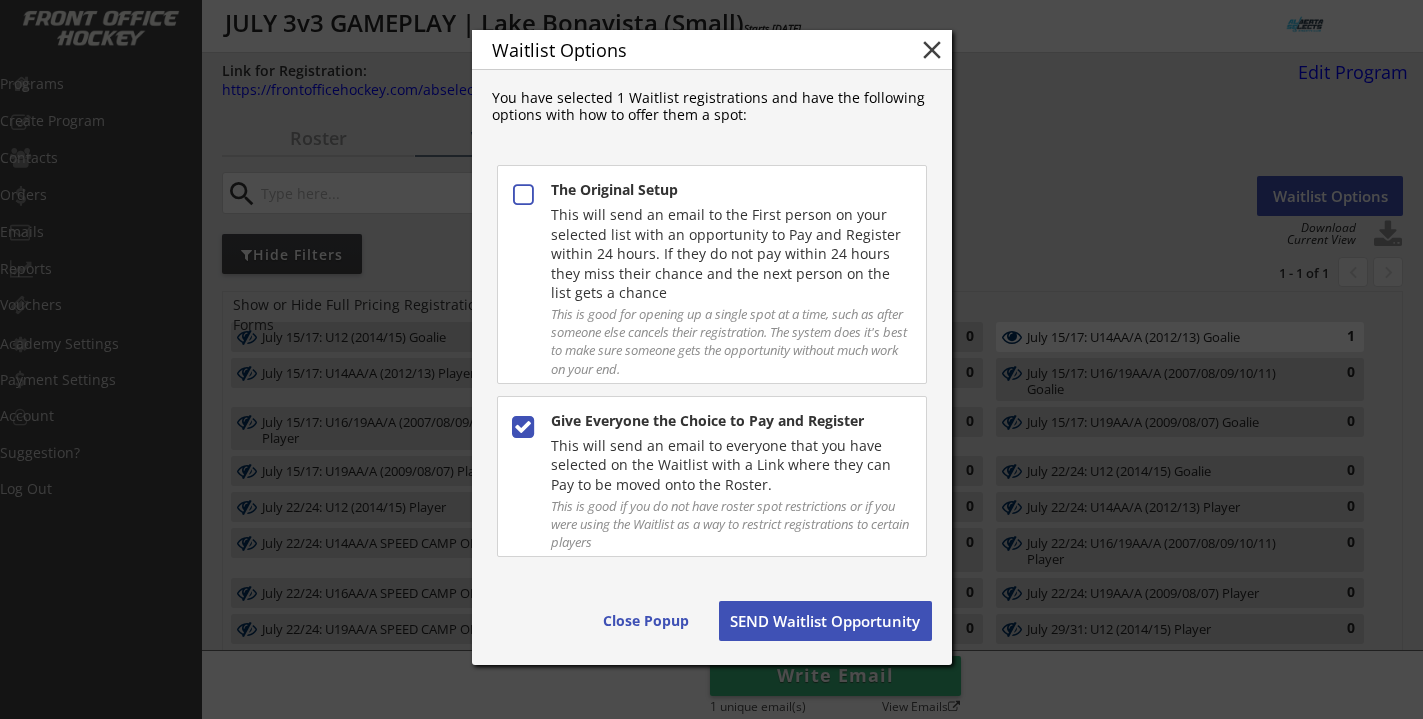 click on "SEND Waitlist Opportunity" at bounding box center [646, 621] 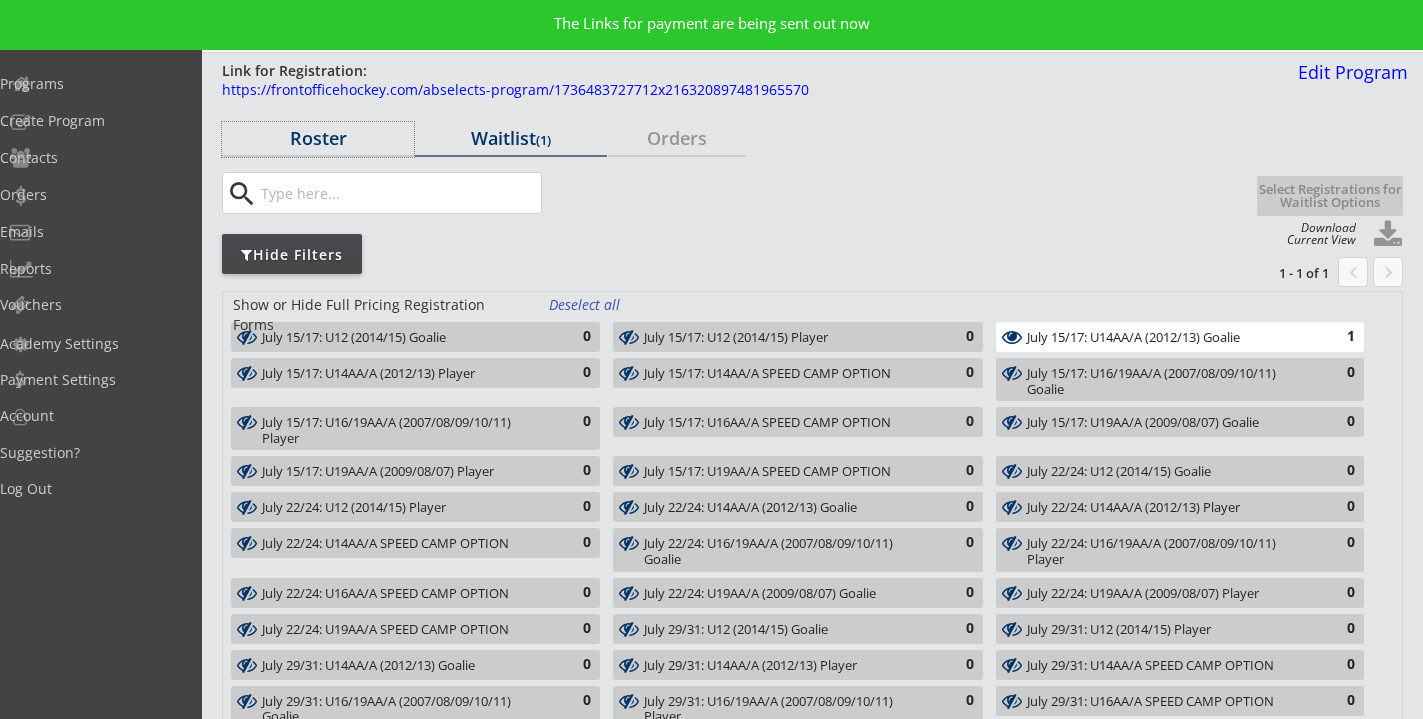 click on "Roster" at bounding box center (318, 138) 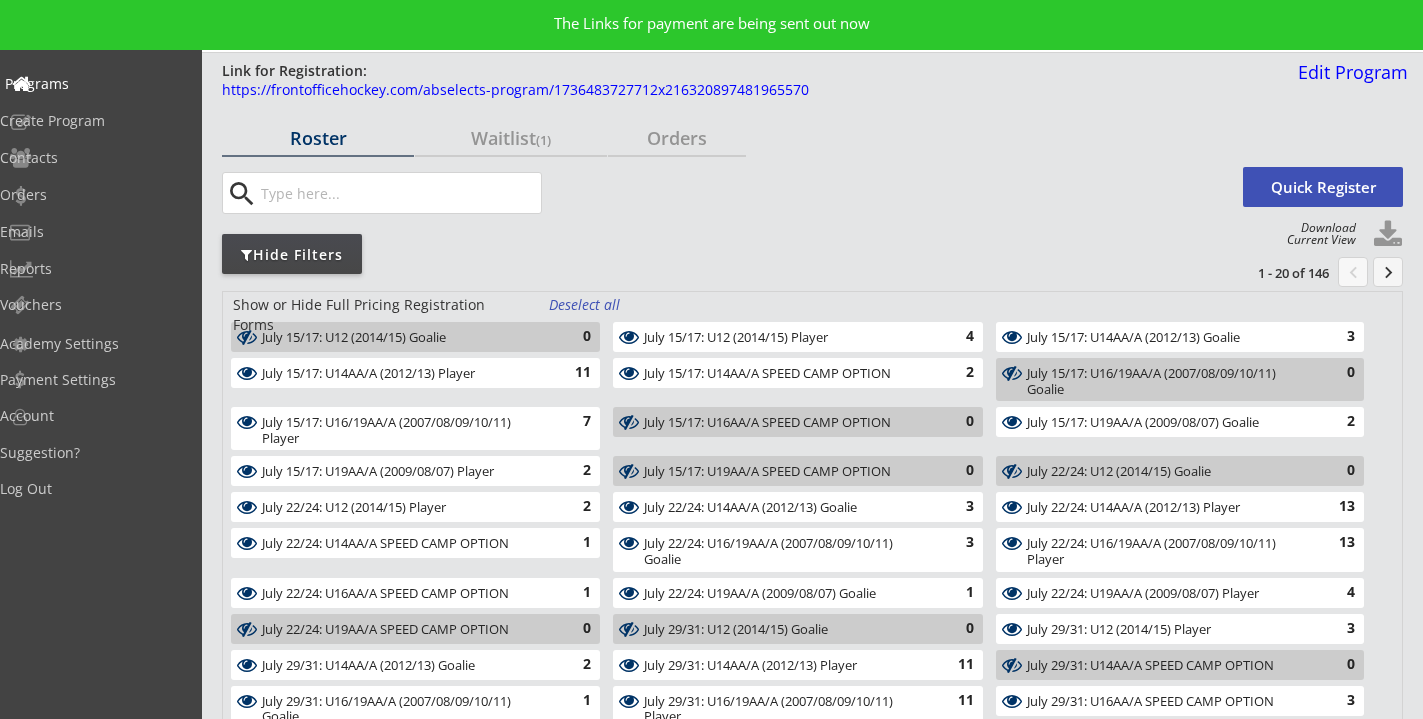 click on "Programs" at bounding box center [95, 84] 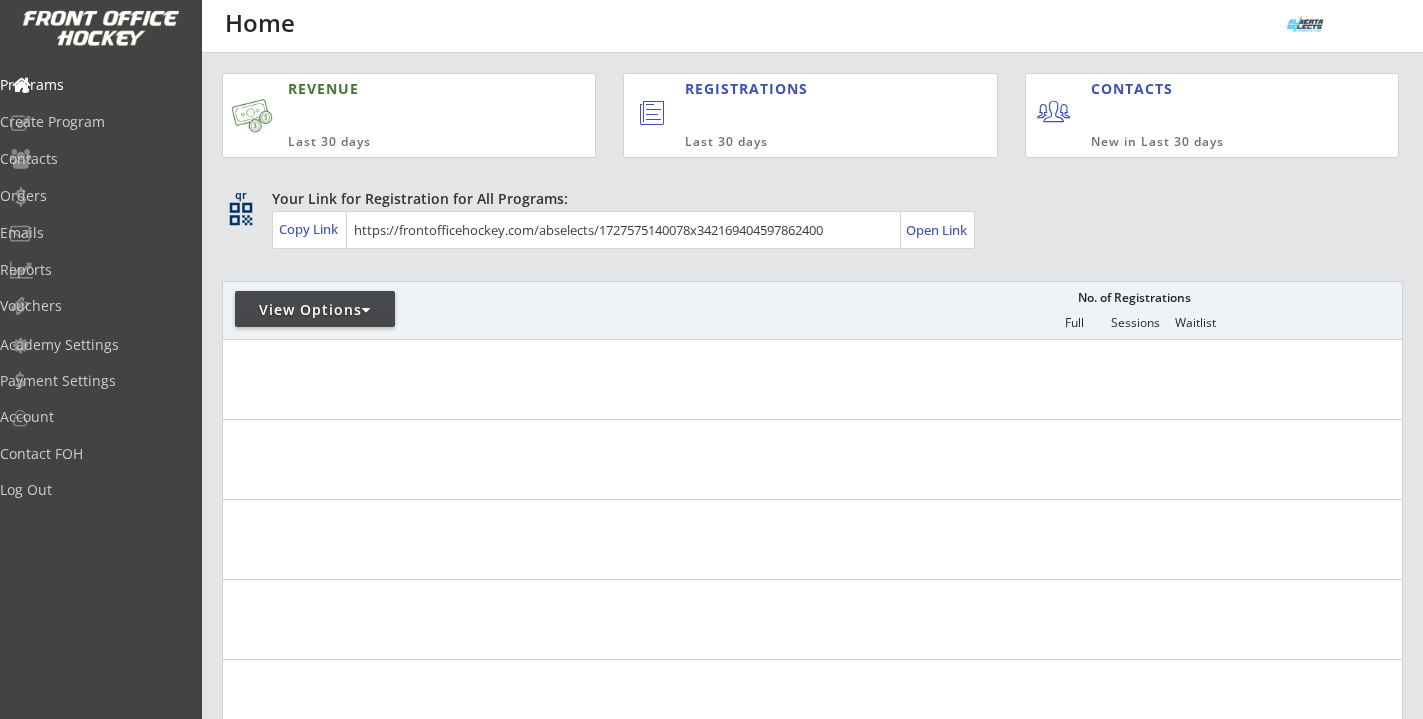 scroll, scrollTop: 0, scrollLeft: 0, axis: both 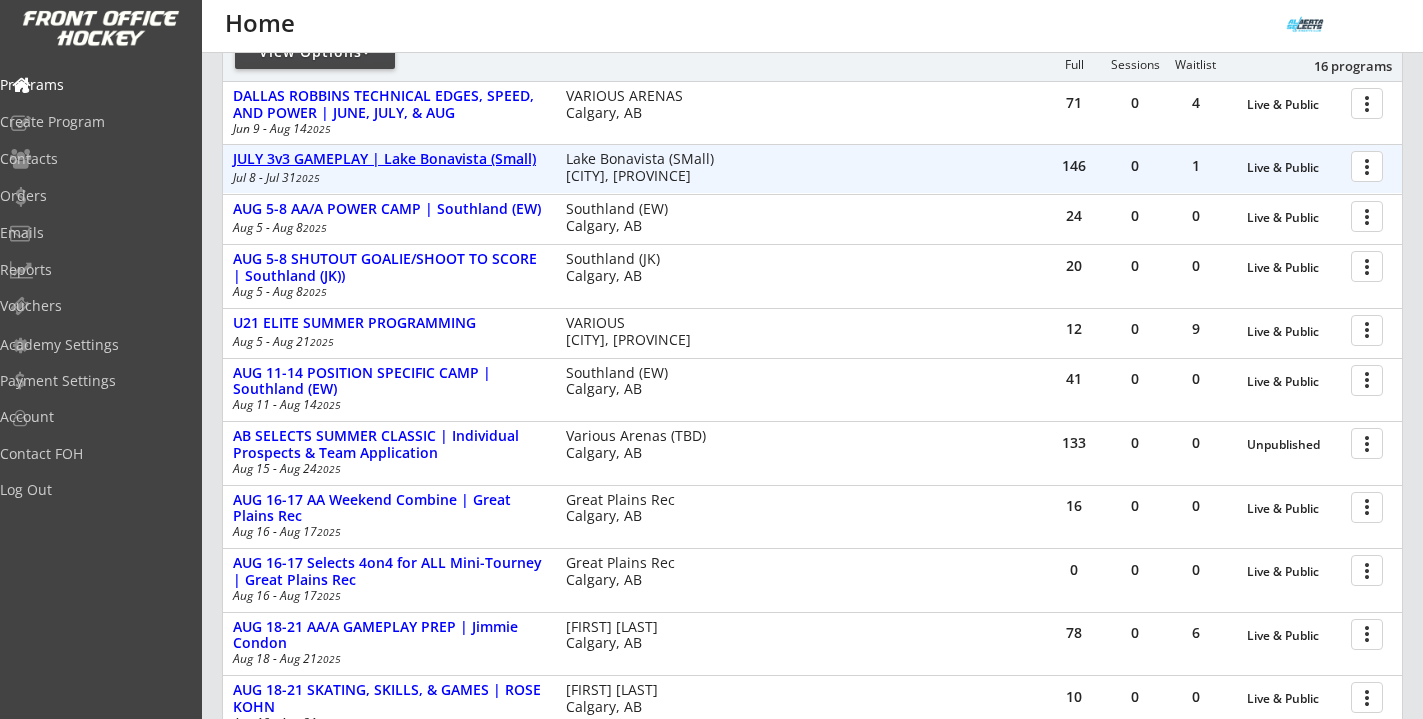 click on "JULY 3v3 GAMEPLAY | Lake Bonavista (Small)" at bounding box center (1294, 168) 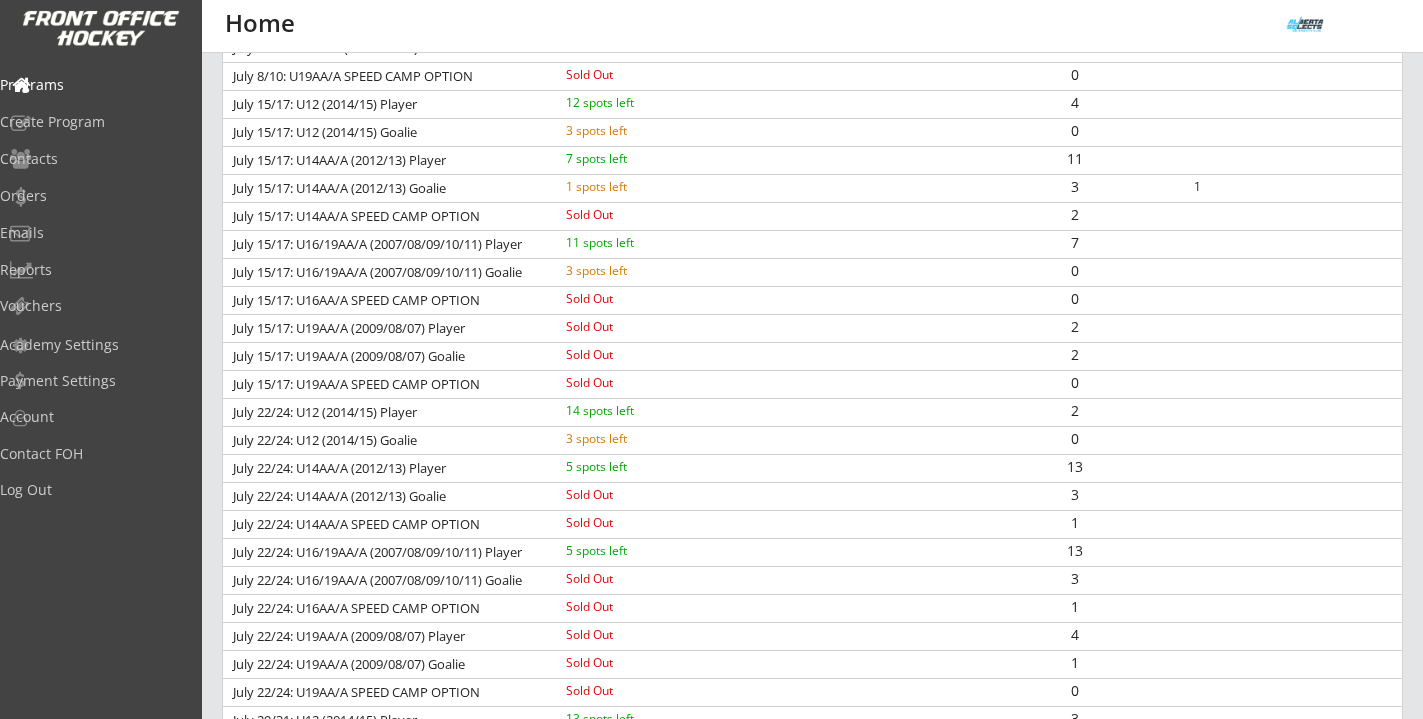 scroll, scrollTop: 728, scrollLeft: 0, axis: vertical 